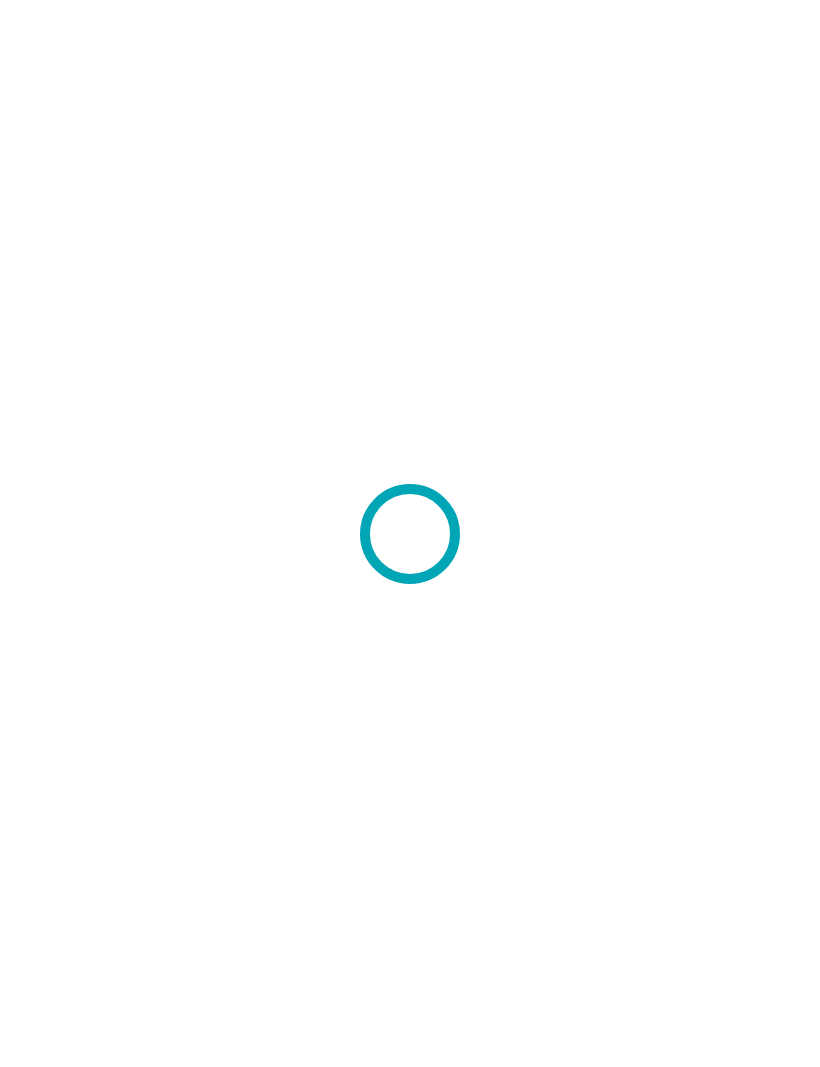 scroll, scrollTop: 0, scrollLeft: 0, axis: both 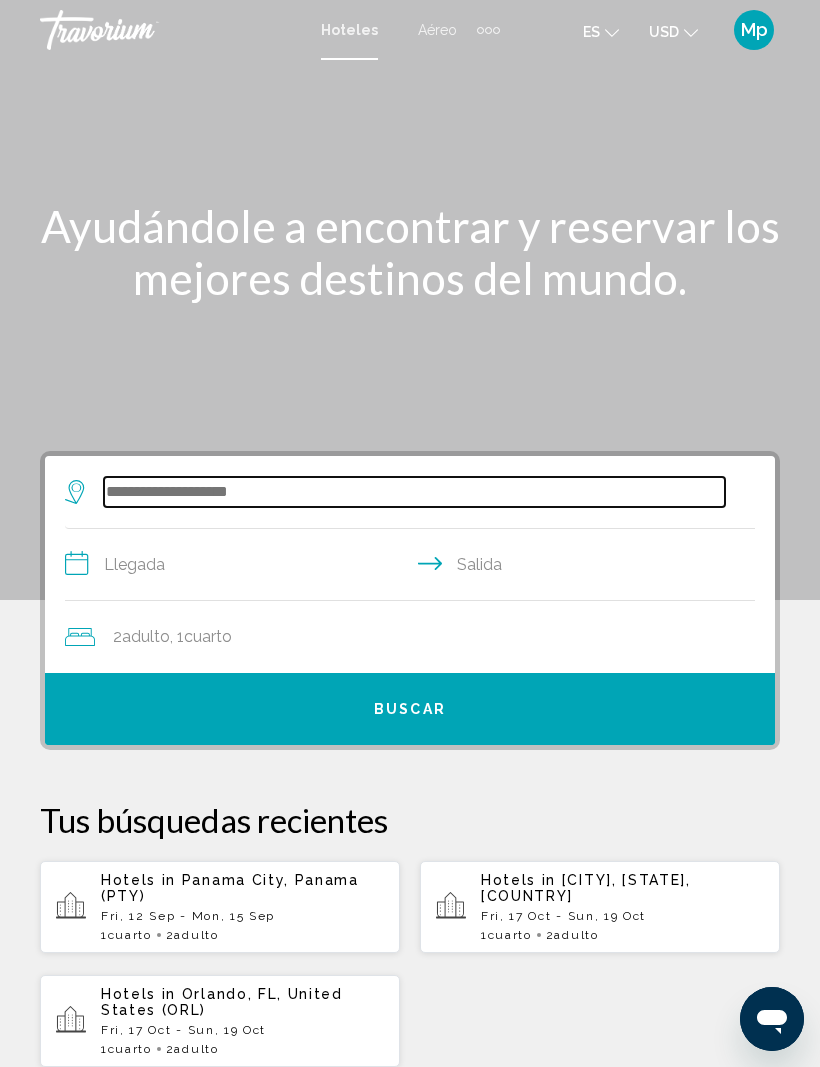 click at bounding box center [414, 492] 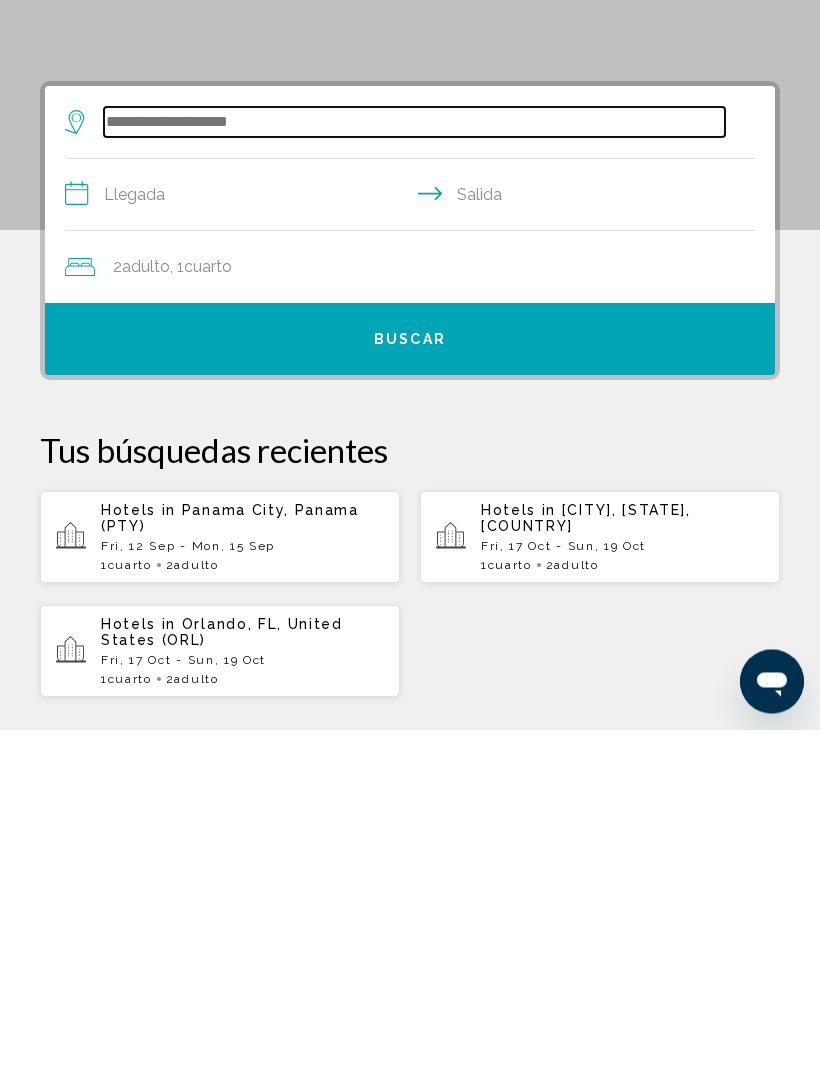 scroll, scrollTop: 48, scrollLeft: 0, axis: vertical 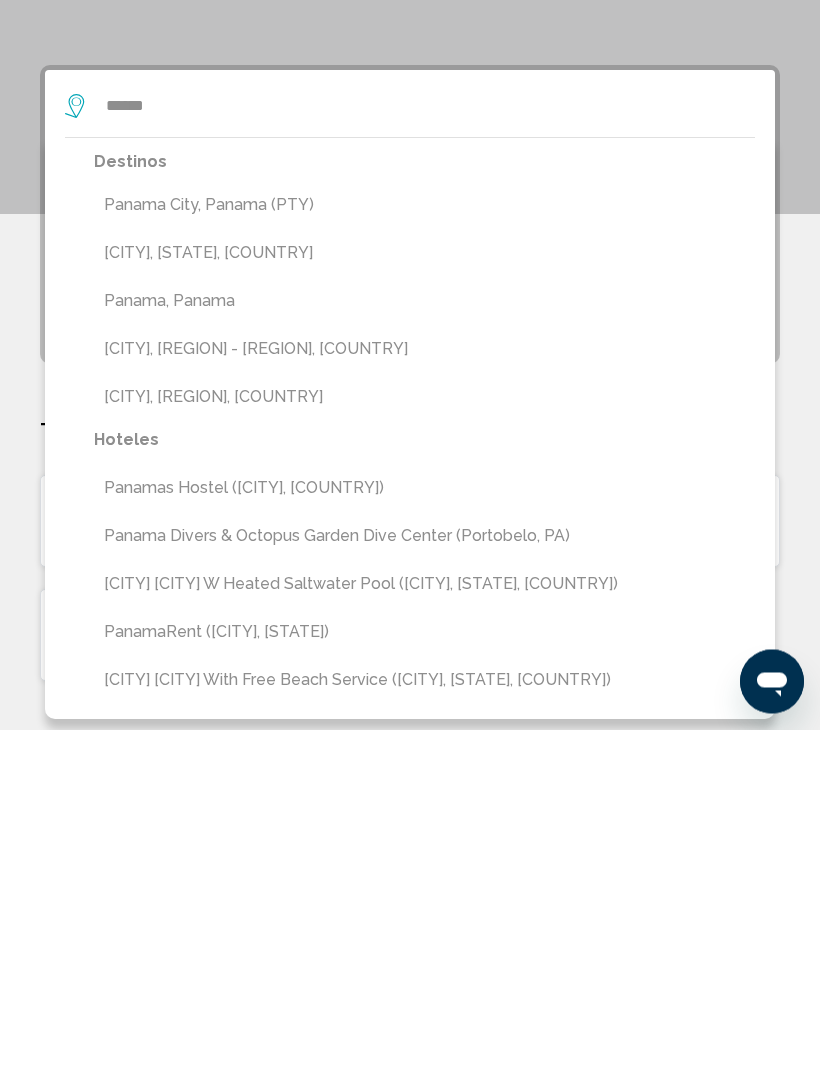 click on "Panama City, Panama (PTY)" at bounding box center [424, 543] 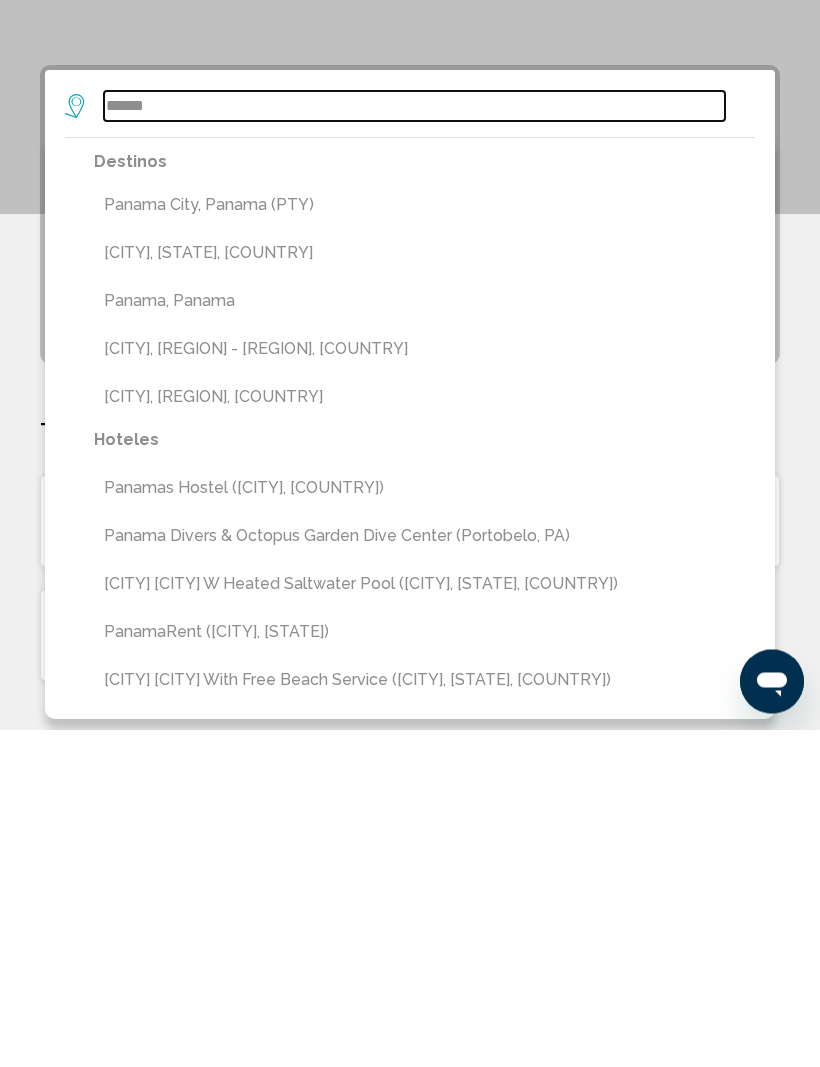 type on "**********" 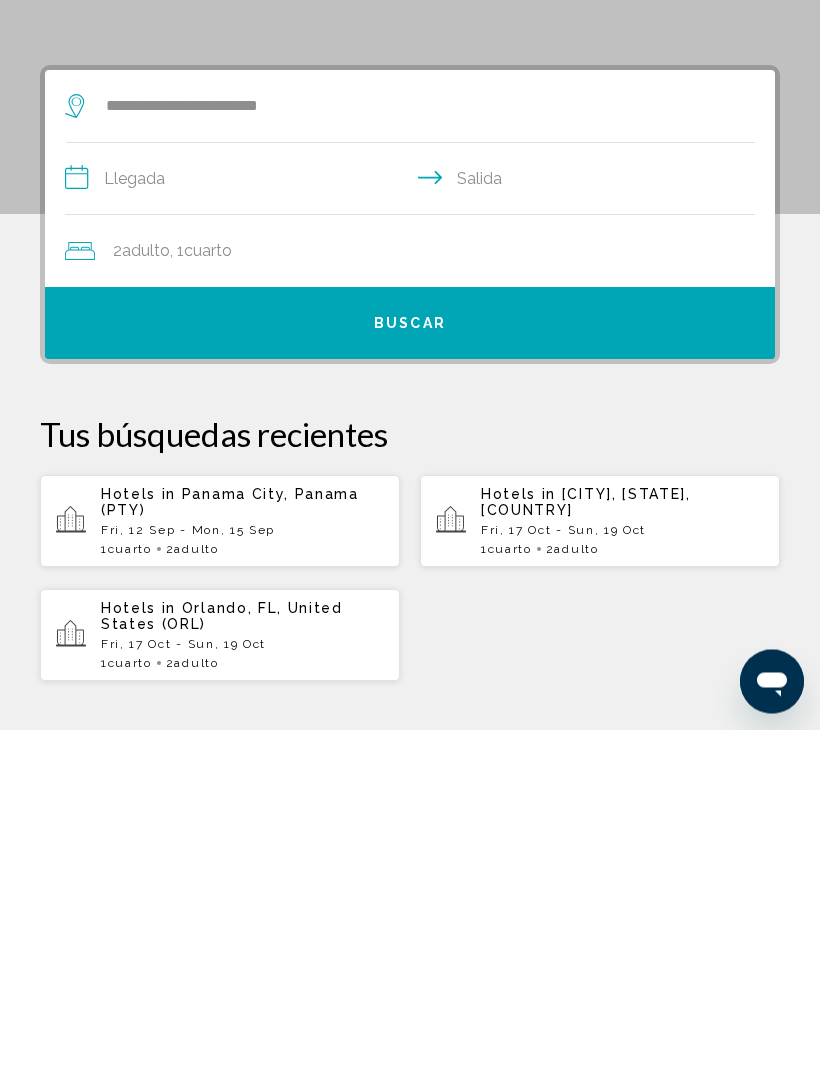click on "**********" at bounding box center [414, 519] 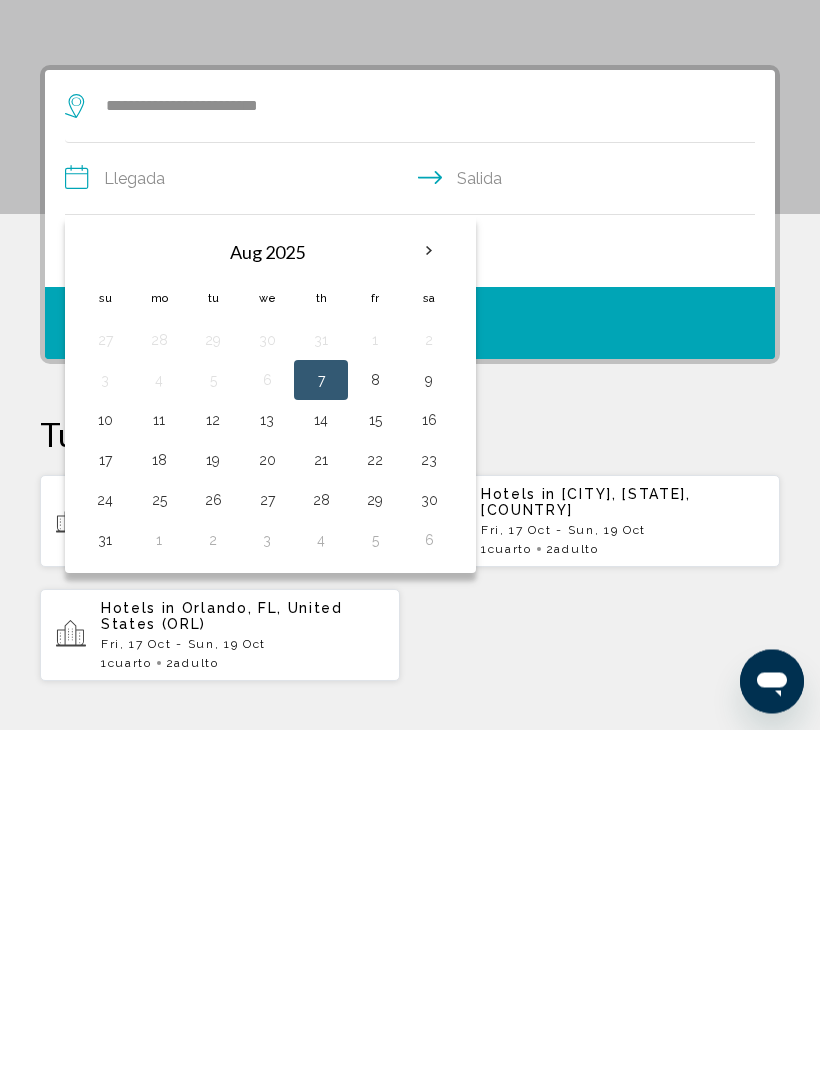 scroll, scrollTop: 386, scrollLeft: 0, axis: vertical 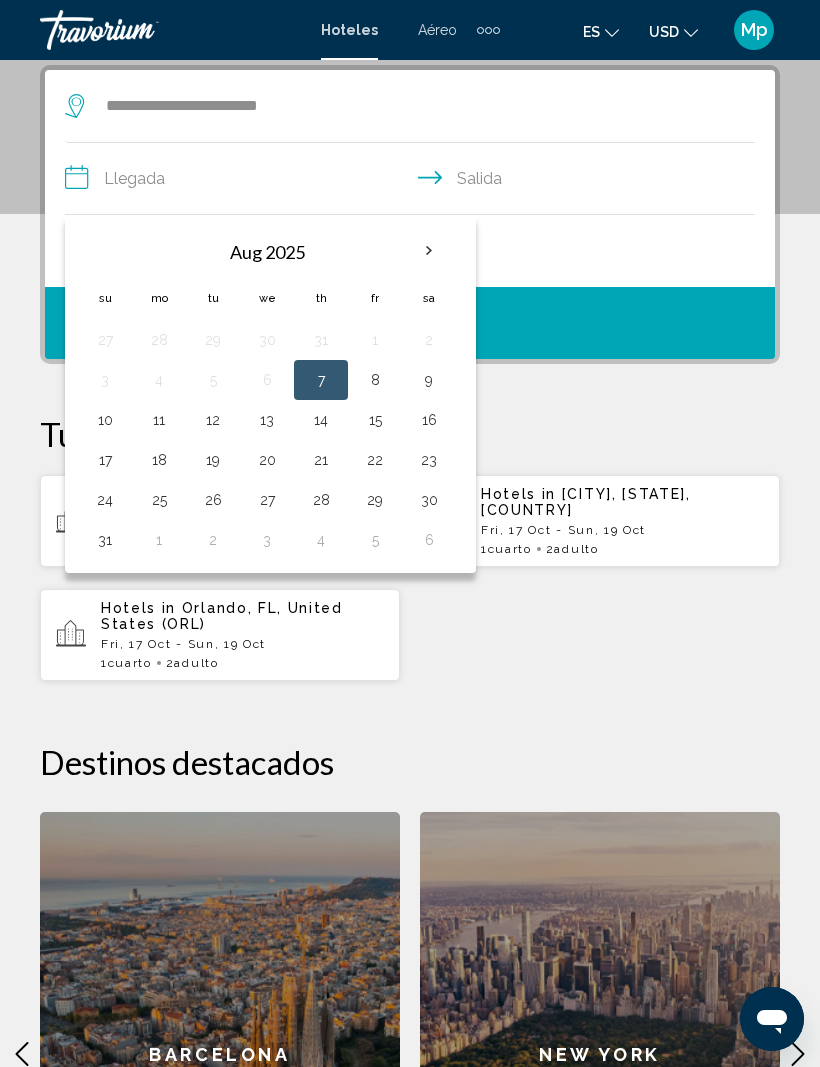 click at bounding box center (429, 251) 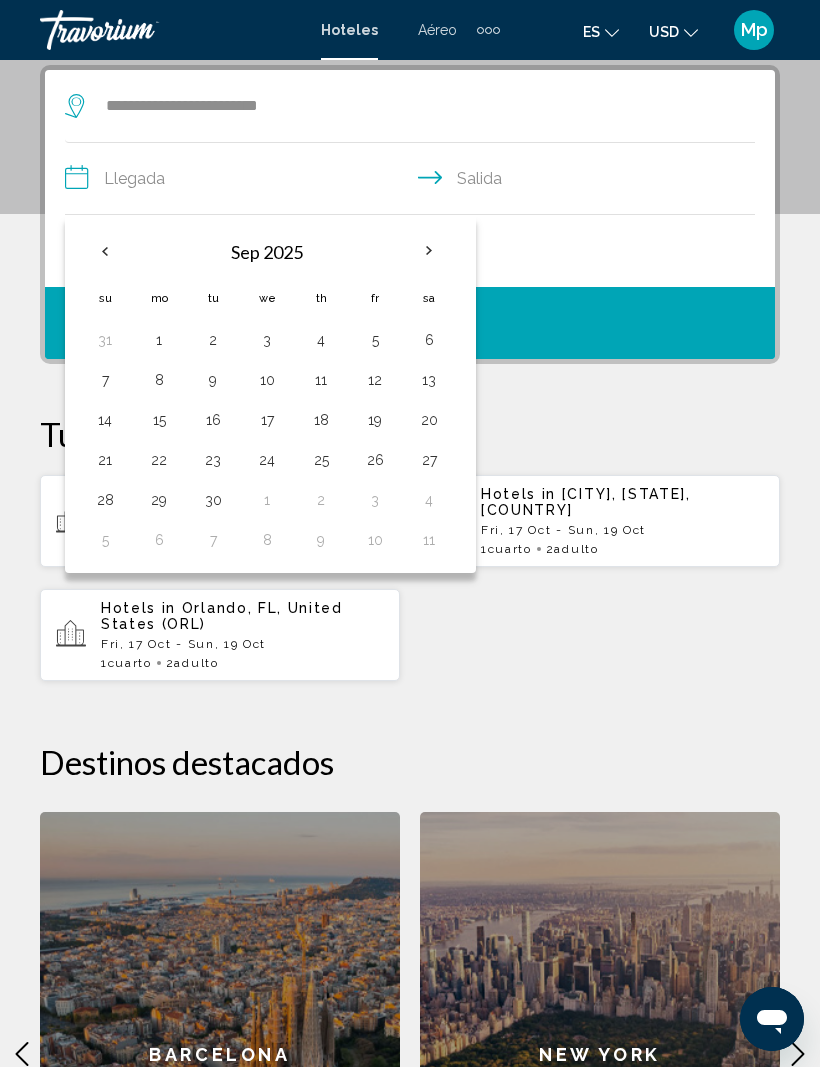 click on "11" at bounding box center [321, 380] 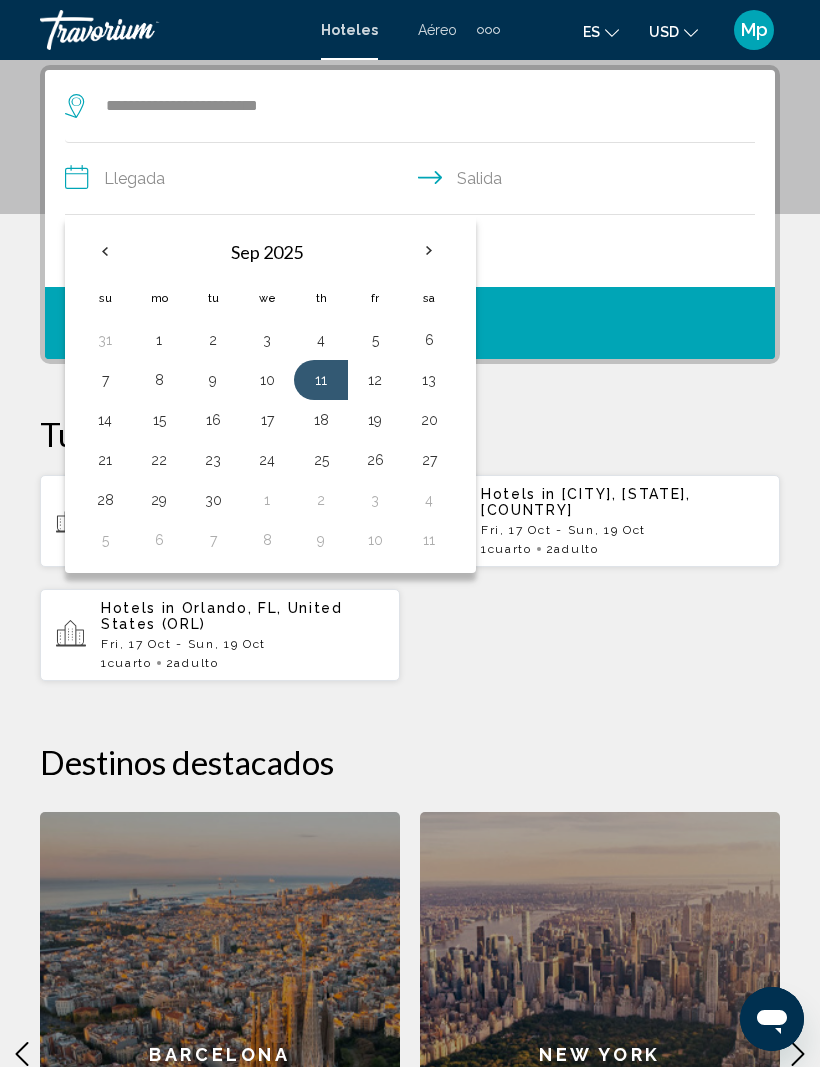 click on "14" at bounding box center (105, 420) 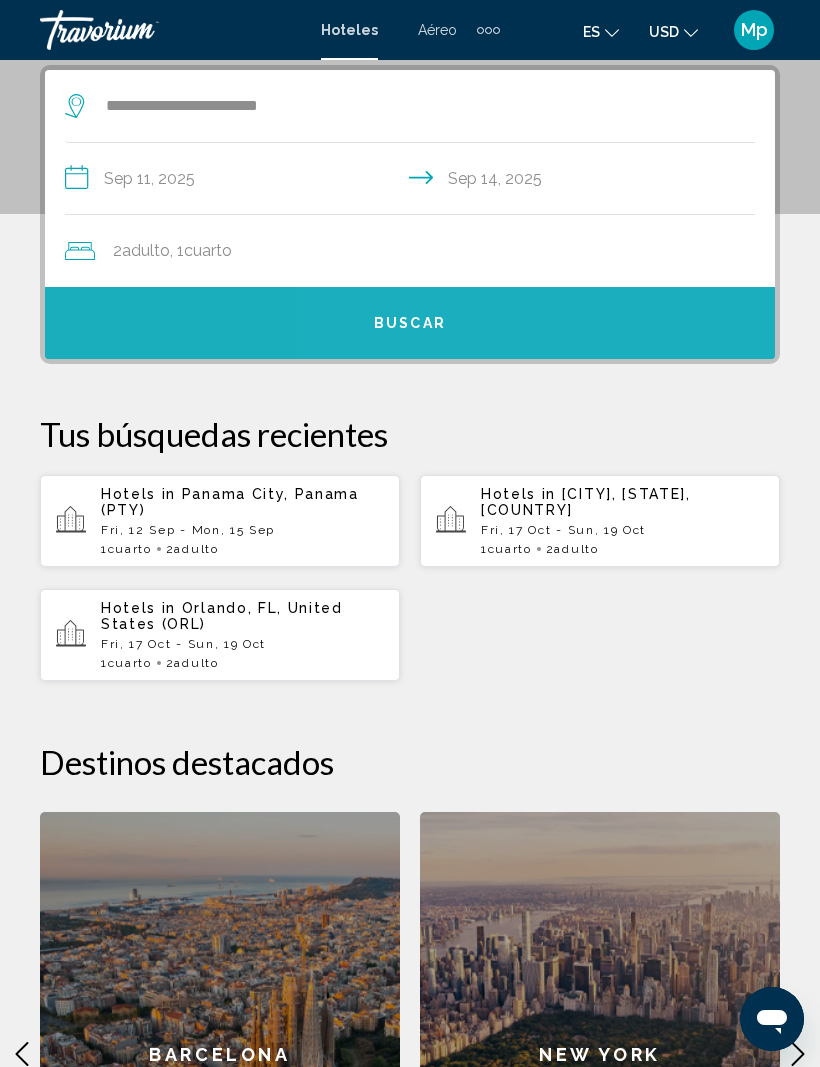 click on "Buscar" at bounding box center (410, 323) 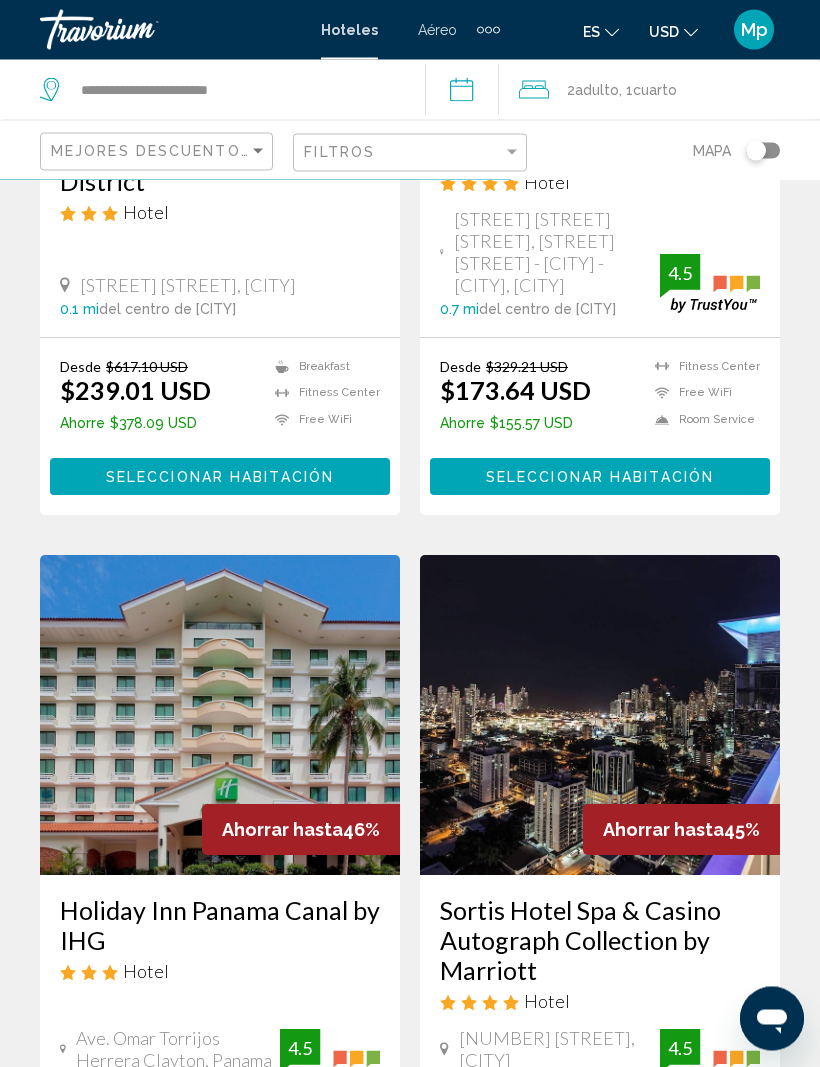 scroll, scrollTop: 454, scrollLeft: 0, axis: vertical 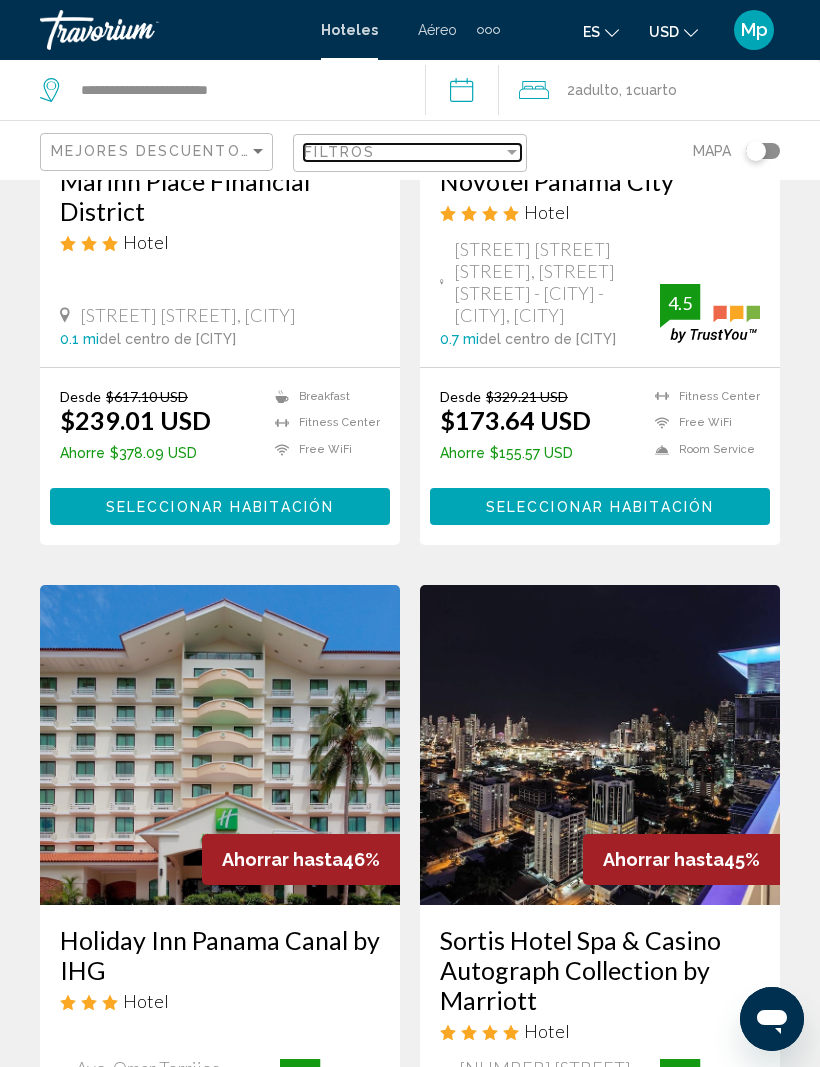 click on "Filtros" at bounding box center [403, 152] 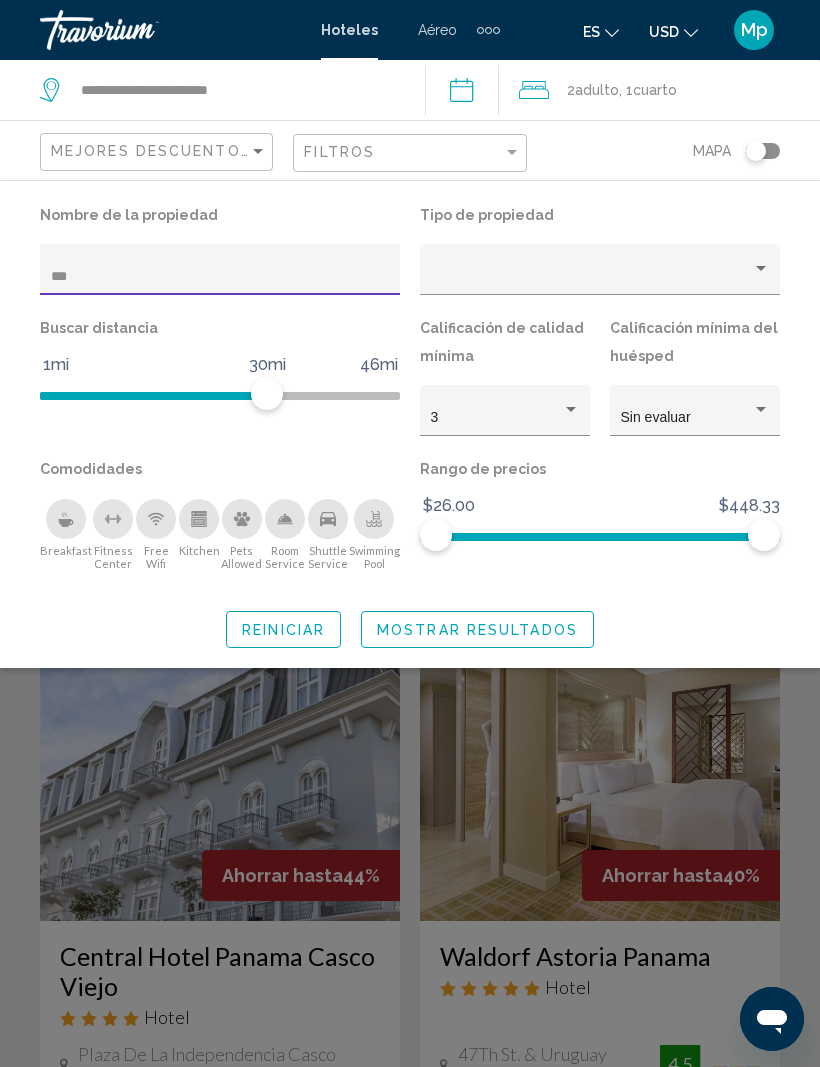 scroll, scrollTop: 223, scrollLeft: 0, axis: vertical 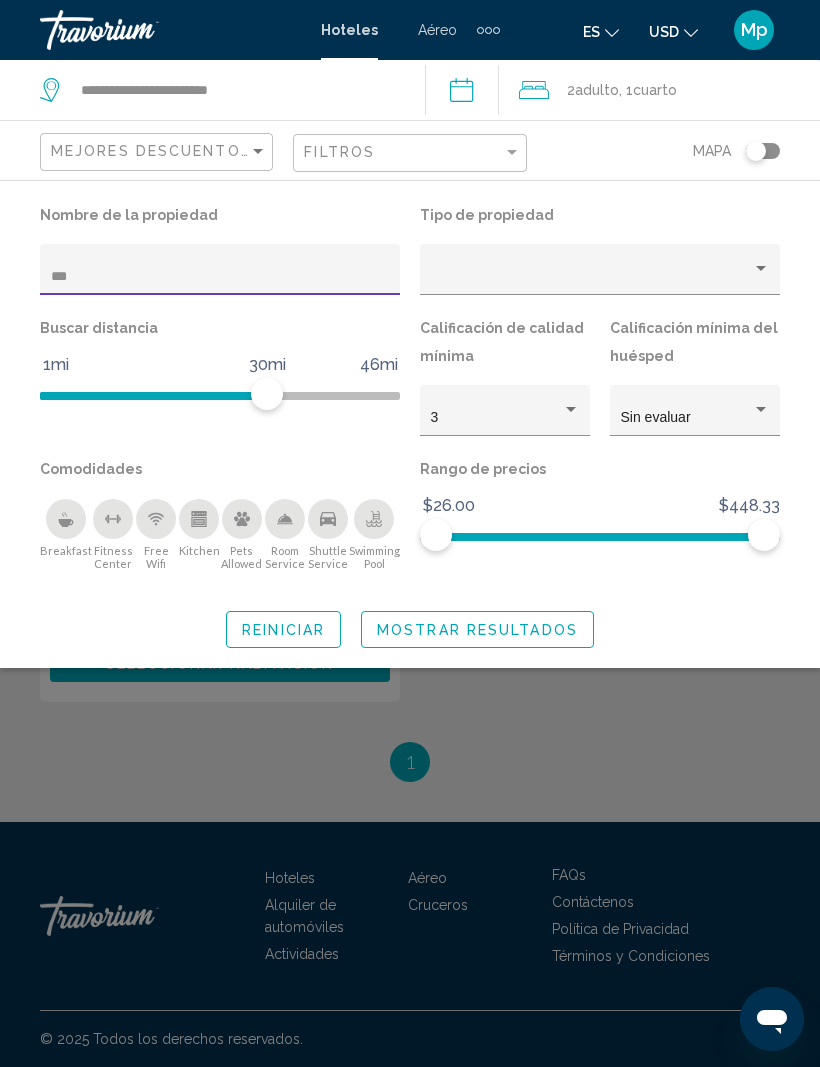 type on "***" 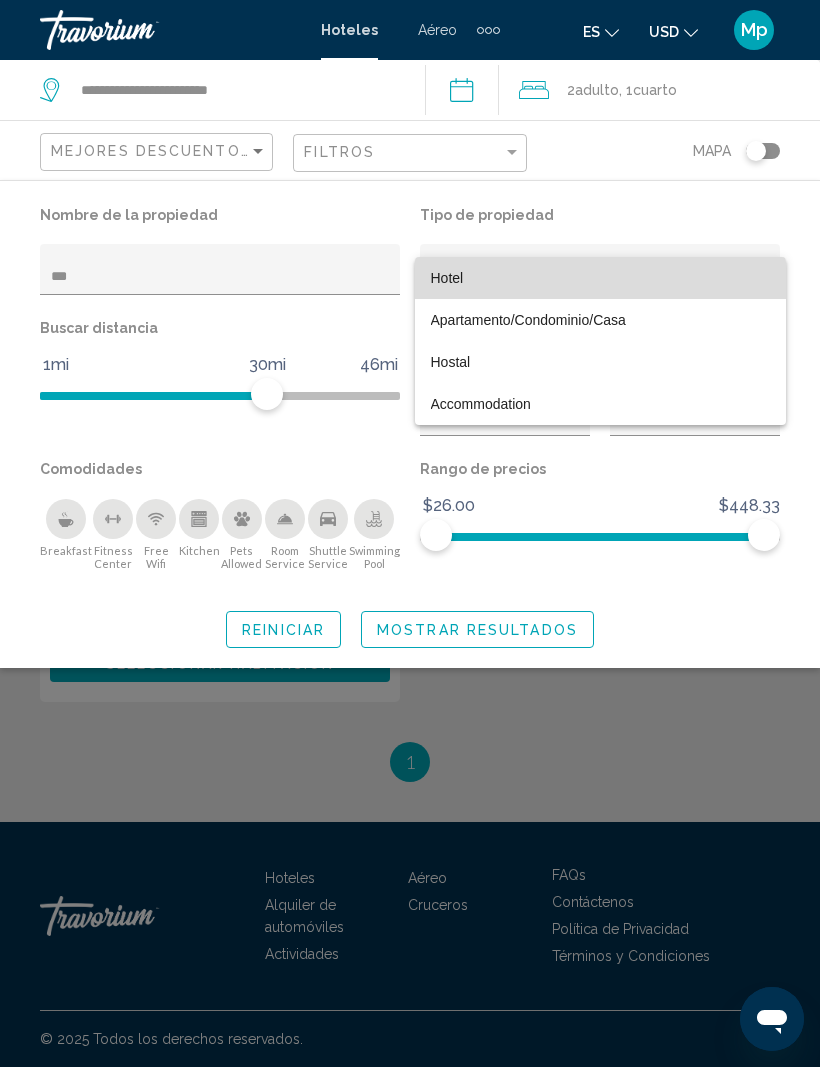 click on "Hotel" at bounding box center [600, 278] 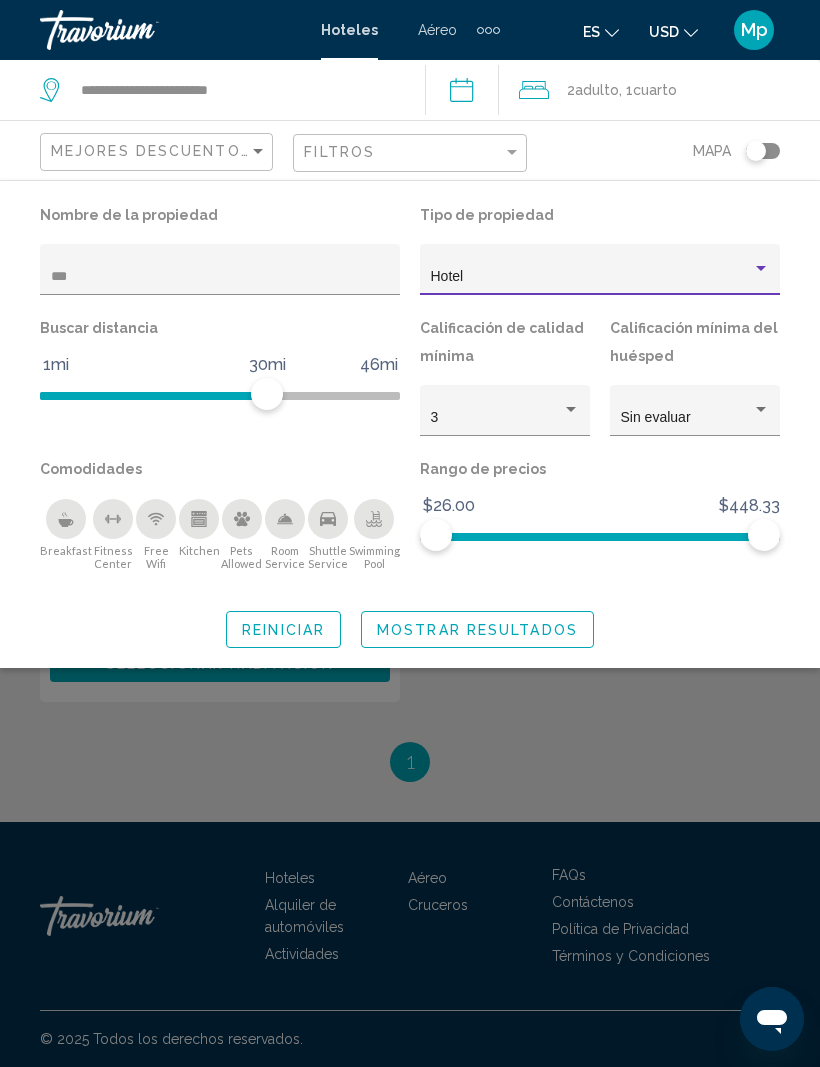 click on "Mostrar resultados" 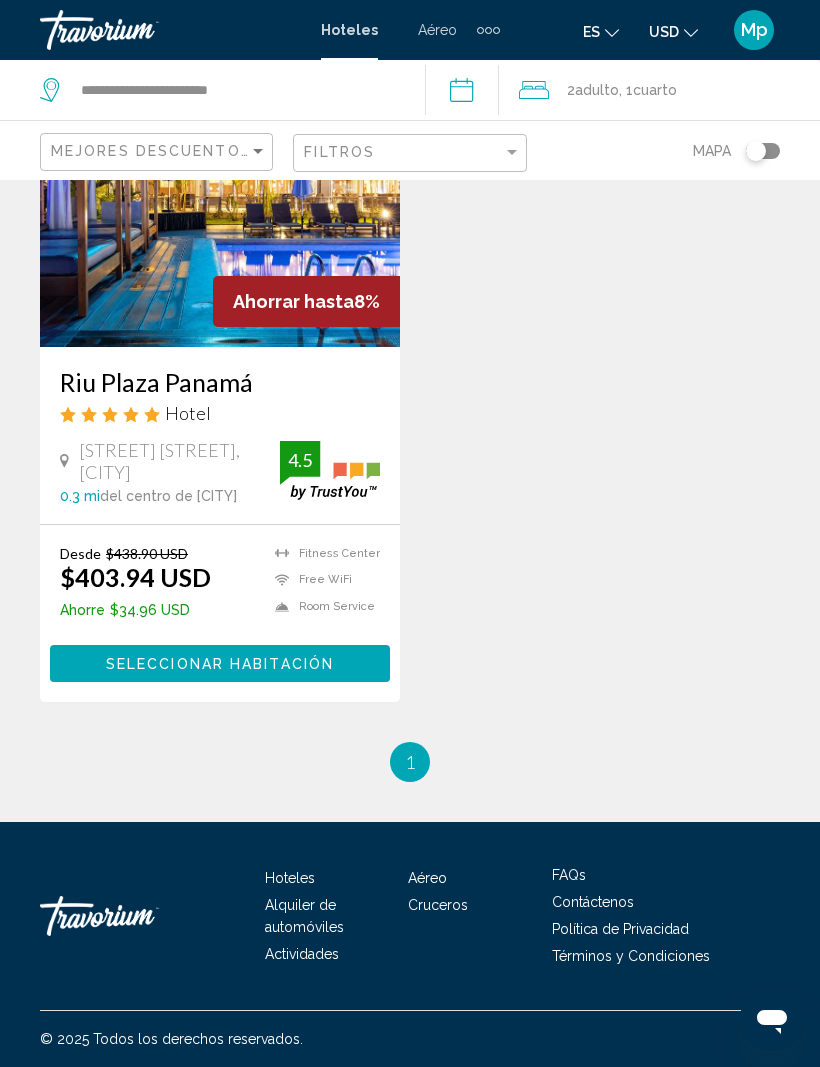 click on "Seleccionar habitación" at bounding box center [220, 663] 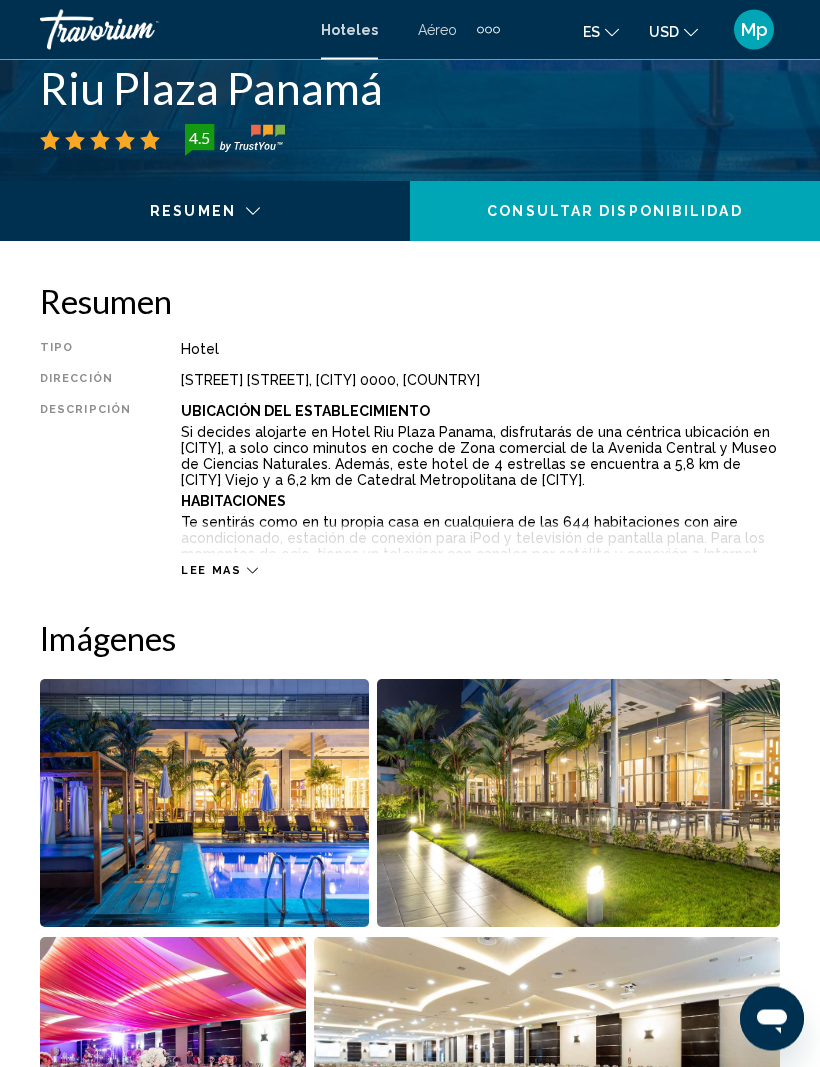 scroll, scrollTop: 831, scrollLeft: 0, axis: vertical 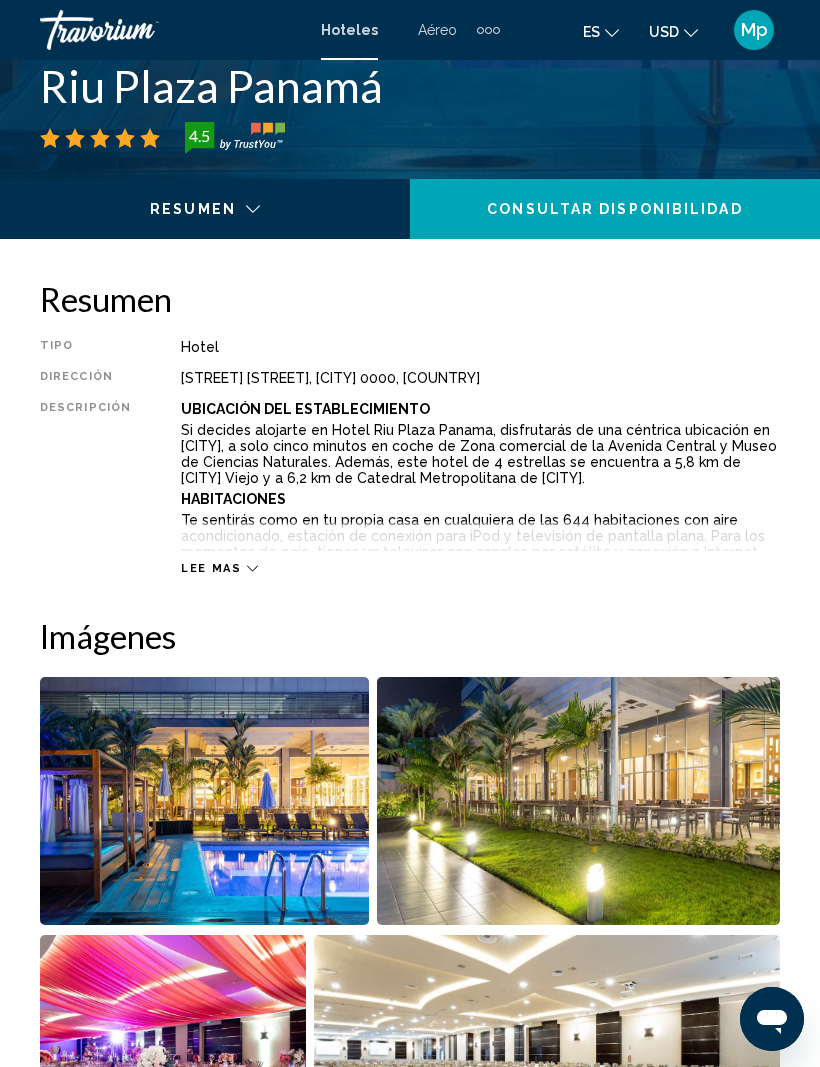 click at bounding box center [204, 801] 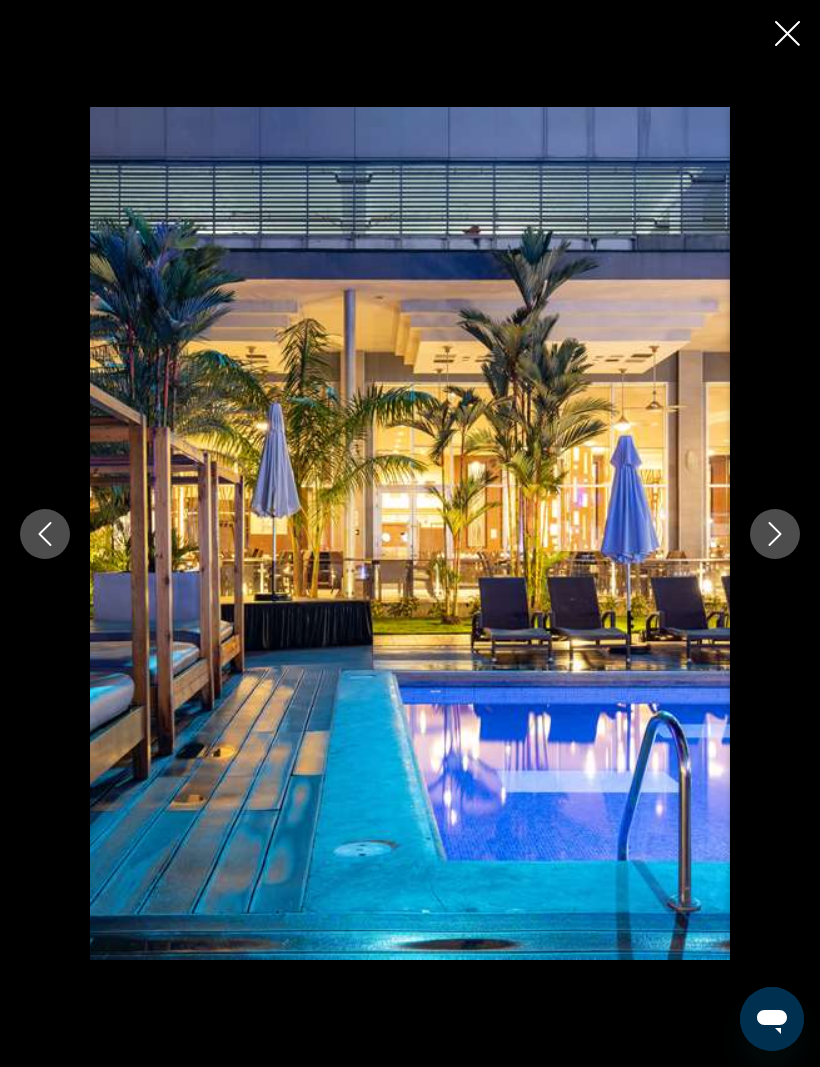 click 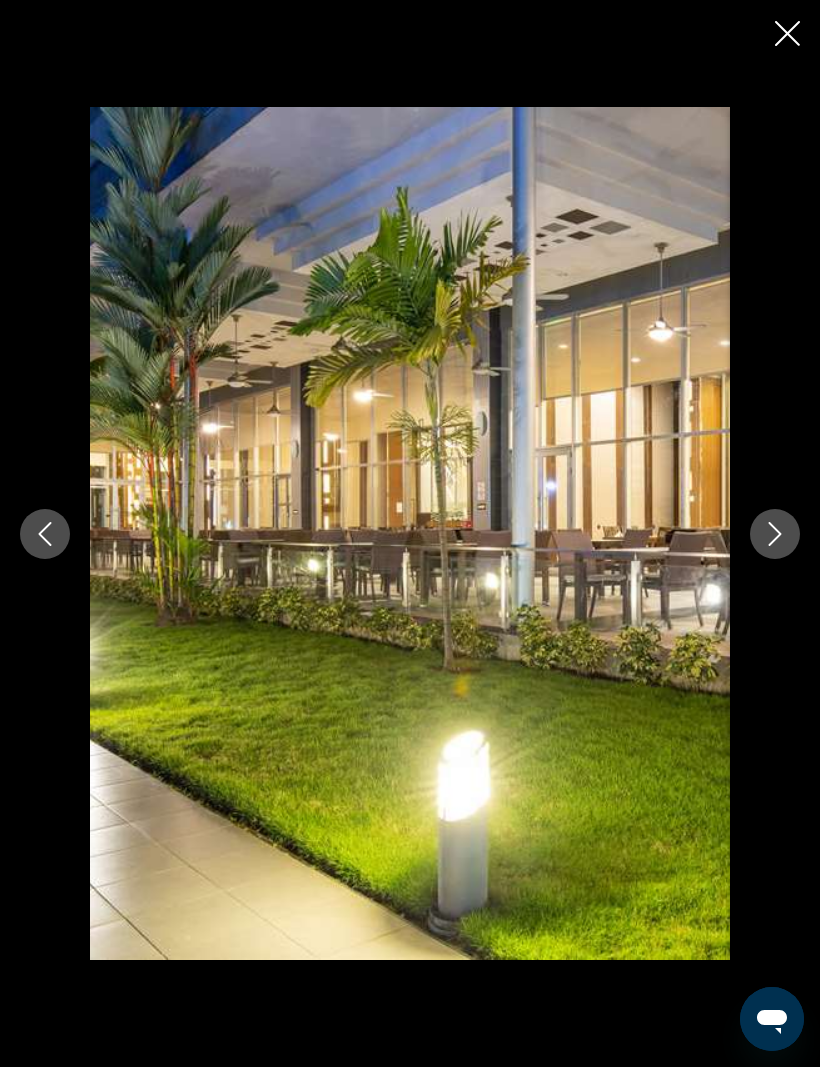 click at bounding box center [775, 534] 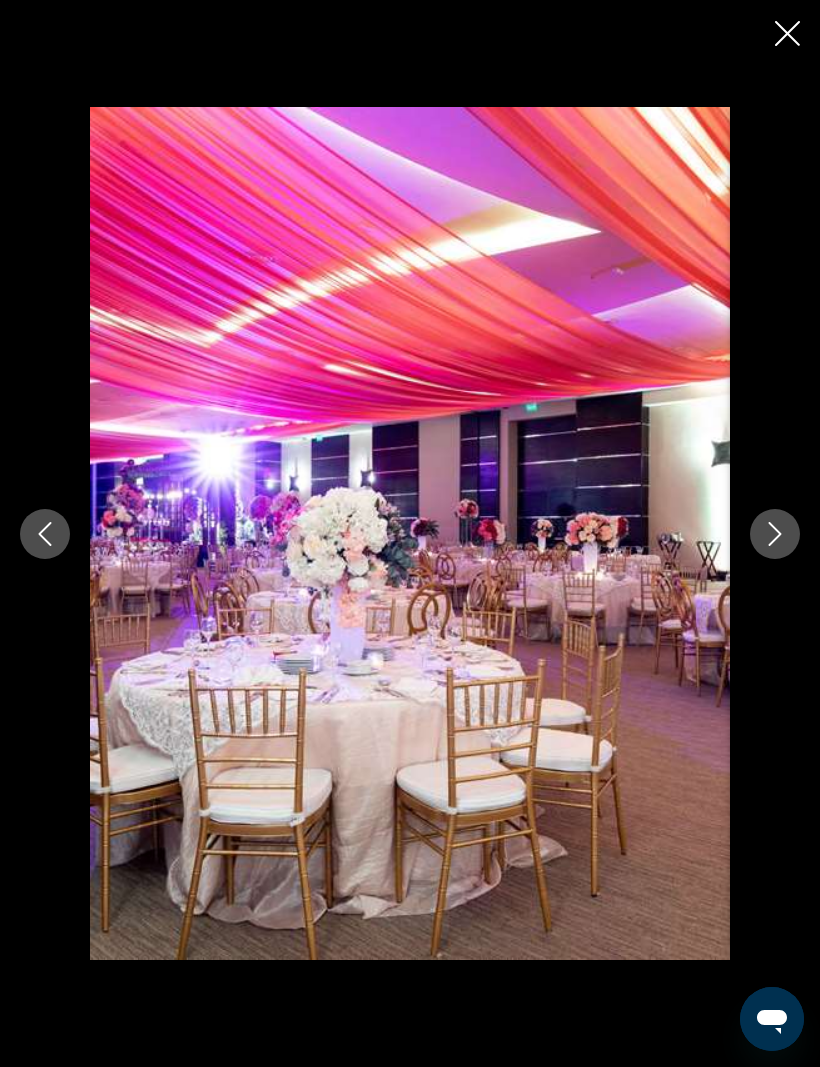 click at bounding box center (775, 534) 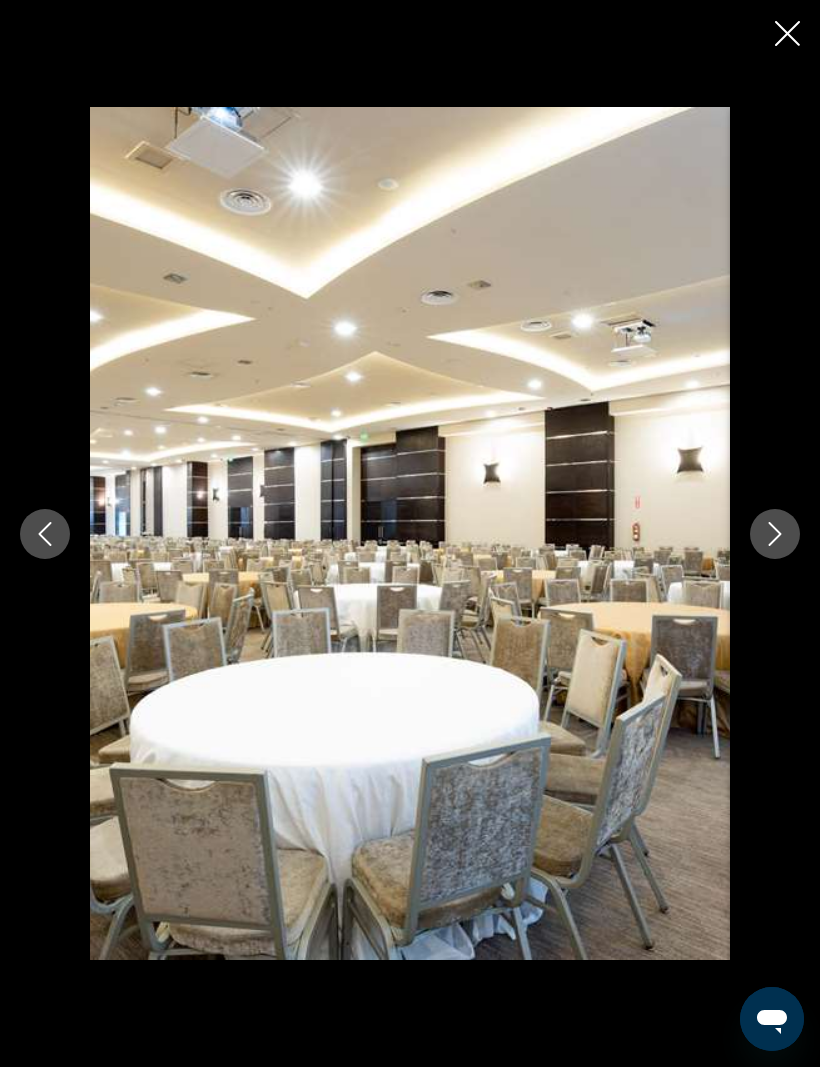 click at bounding box center [775, 534] 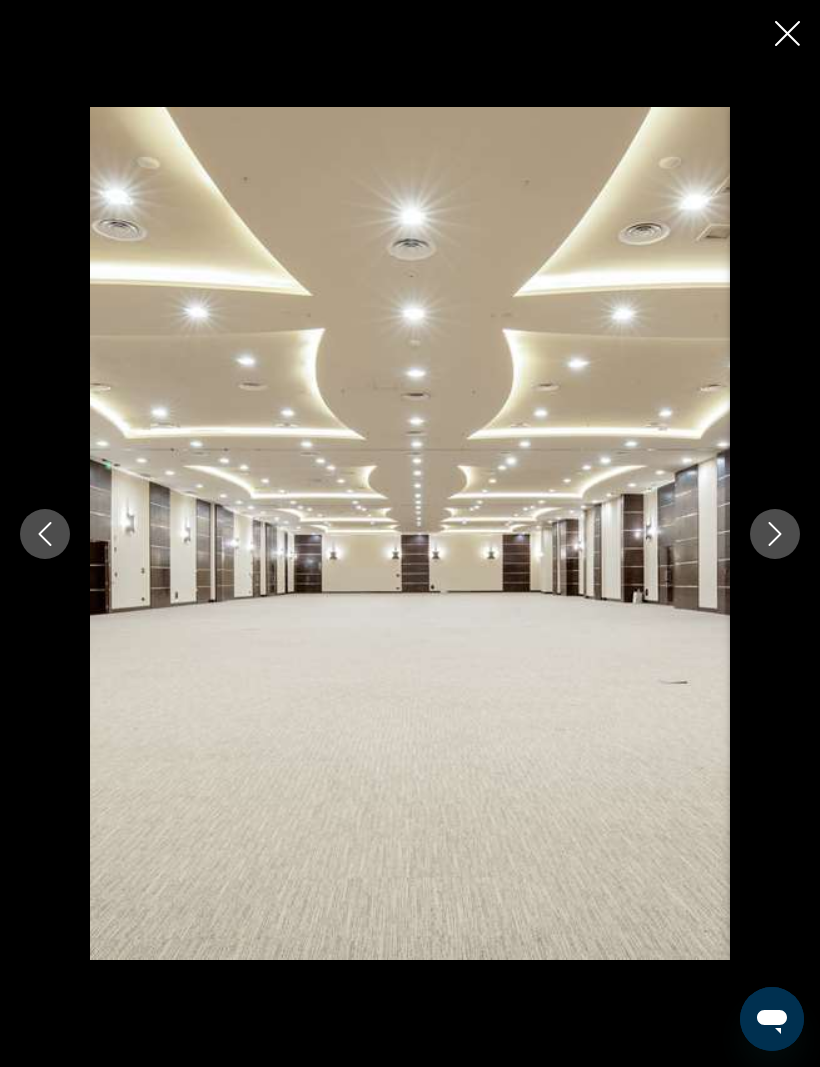 click at bounding box center (775, 534) 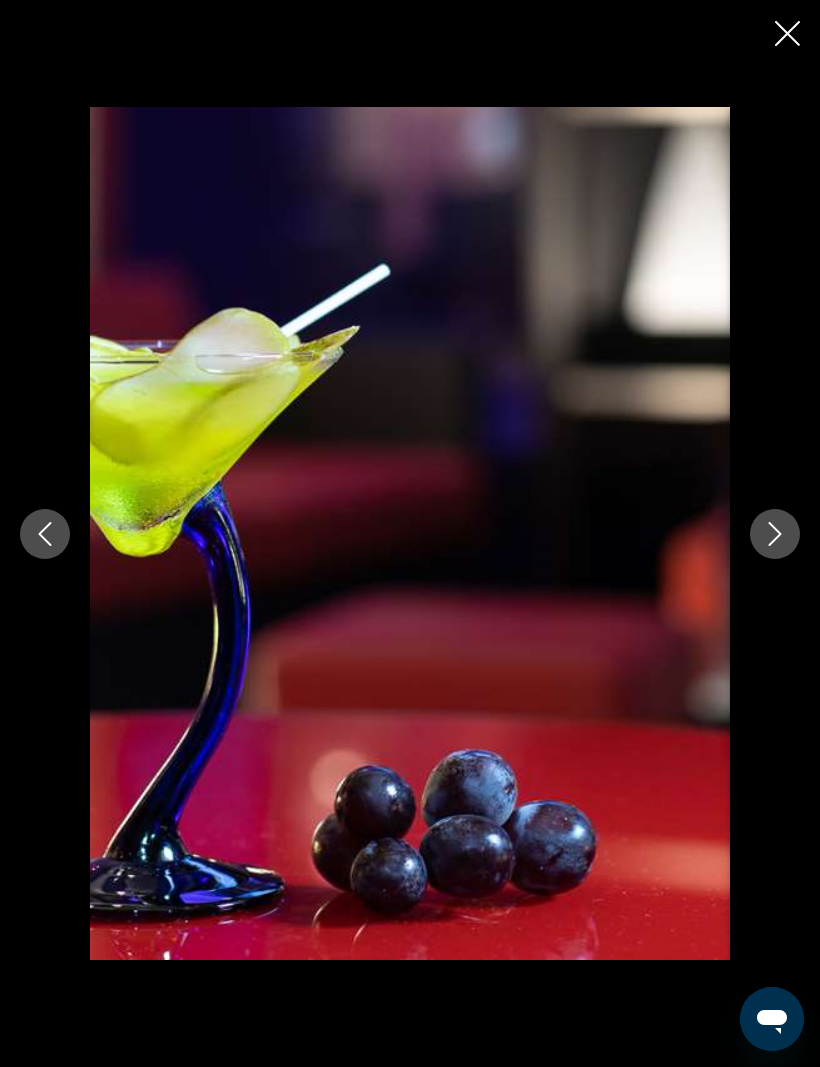 click 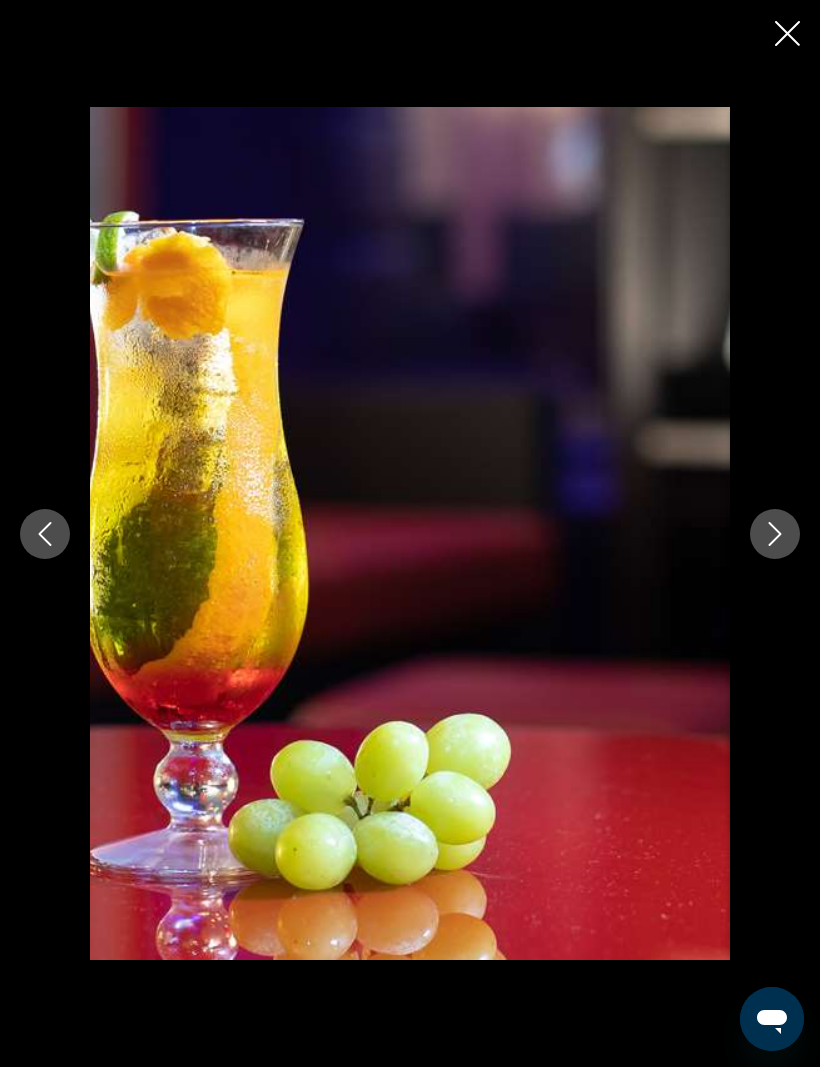 click at bounding box center [775, 534] 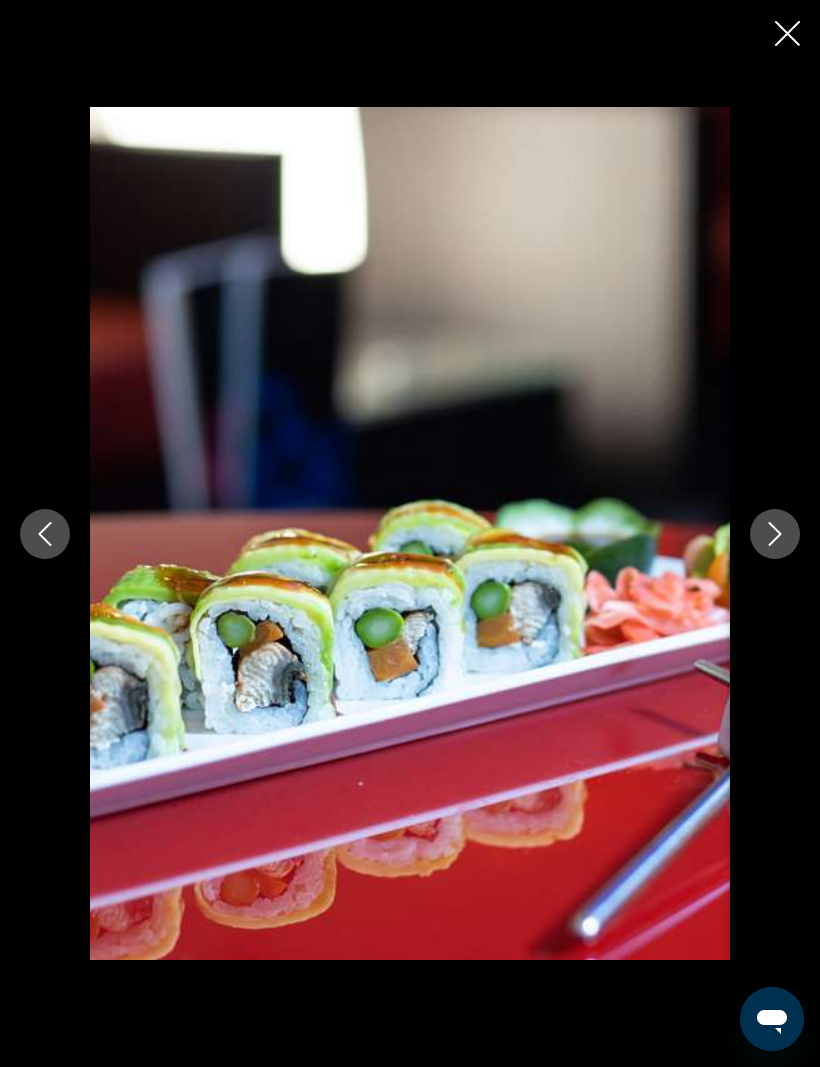 click at bounding box center (775, 534) 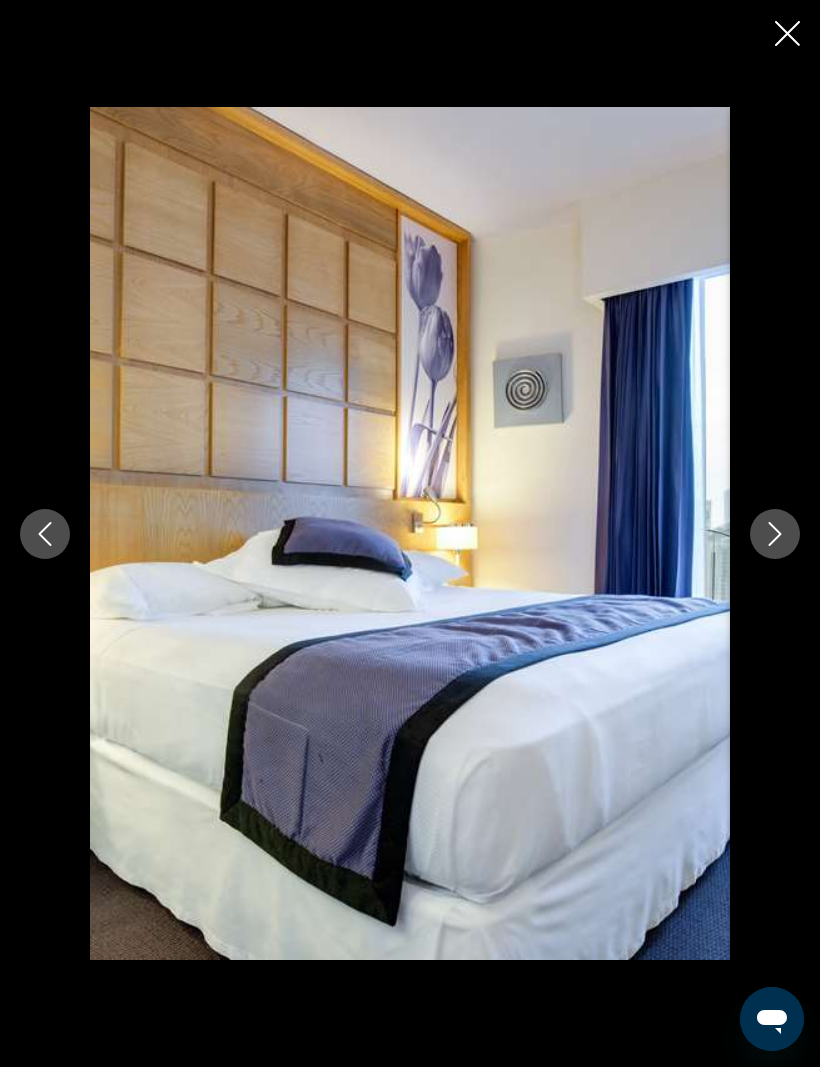 click at bounding box center (775, 534) 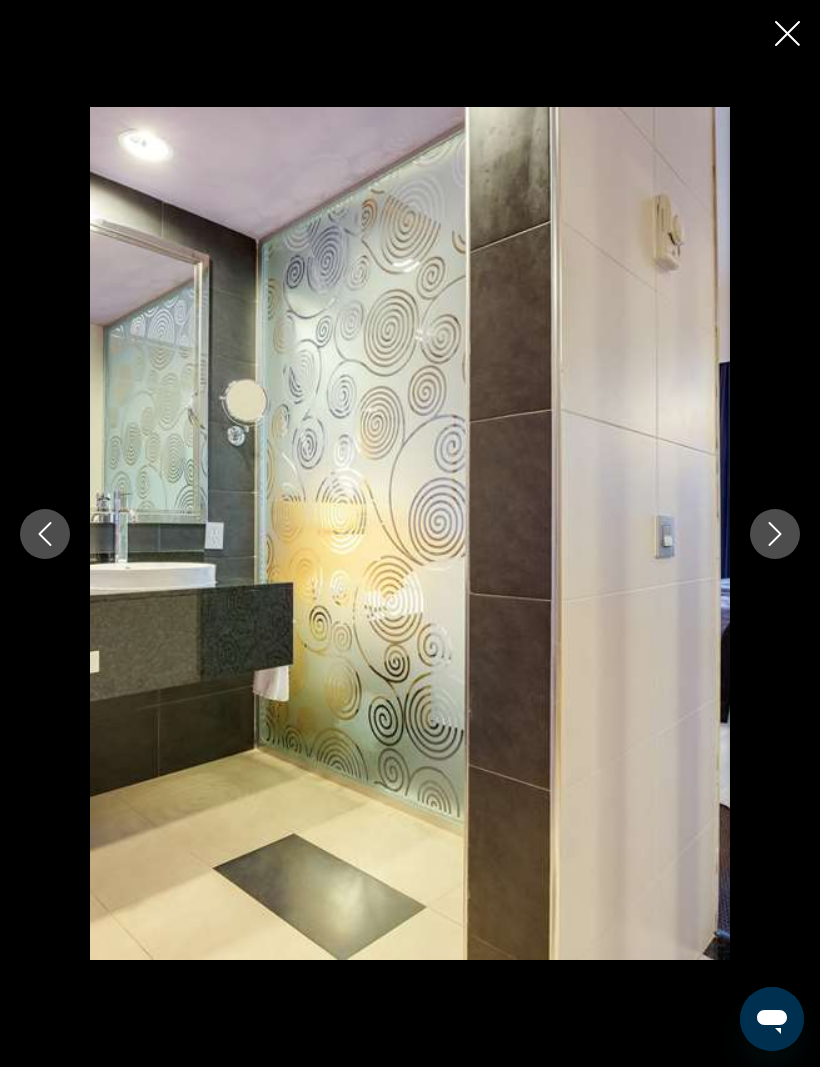 click at bounding box center (775, 534) 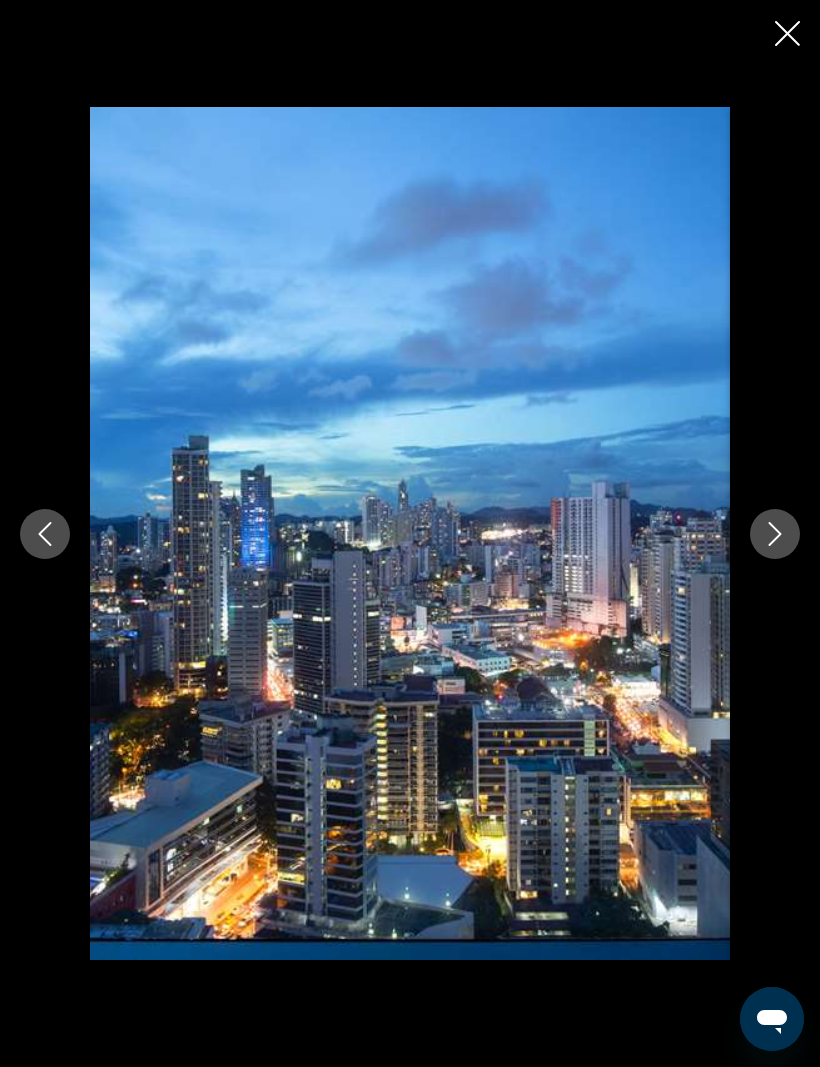 click at bounding box center [775, 534] 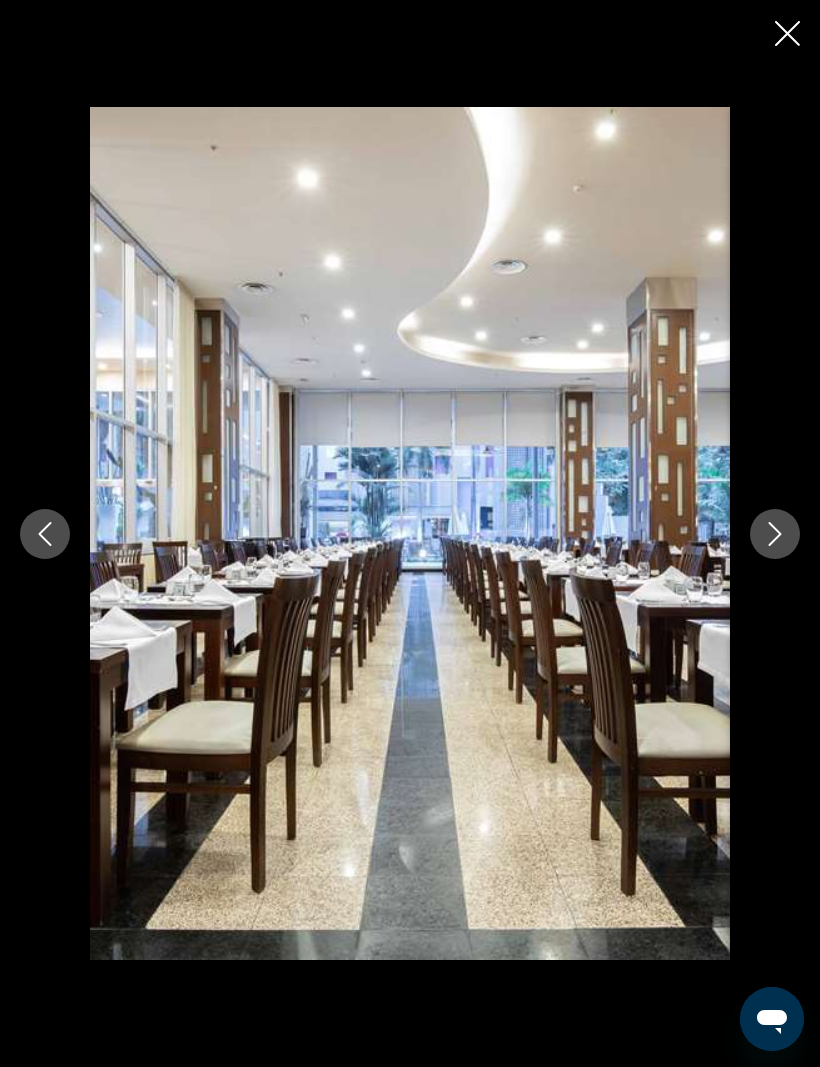 click 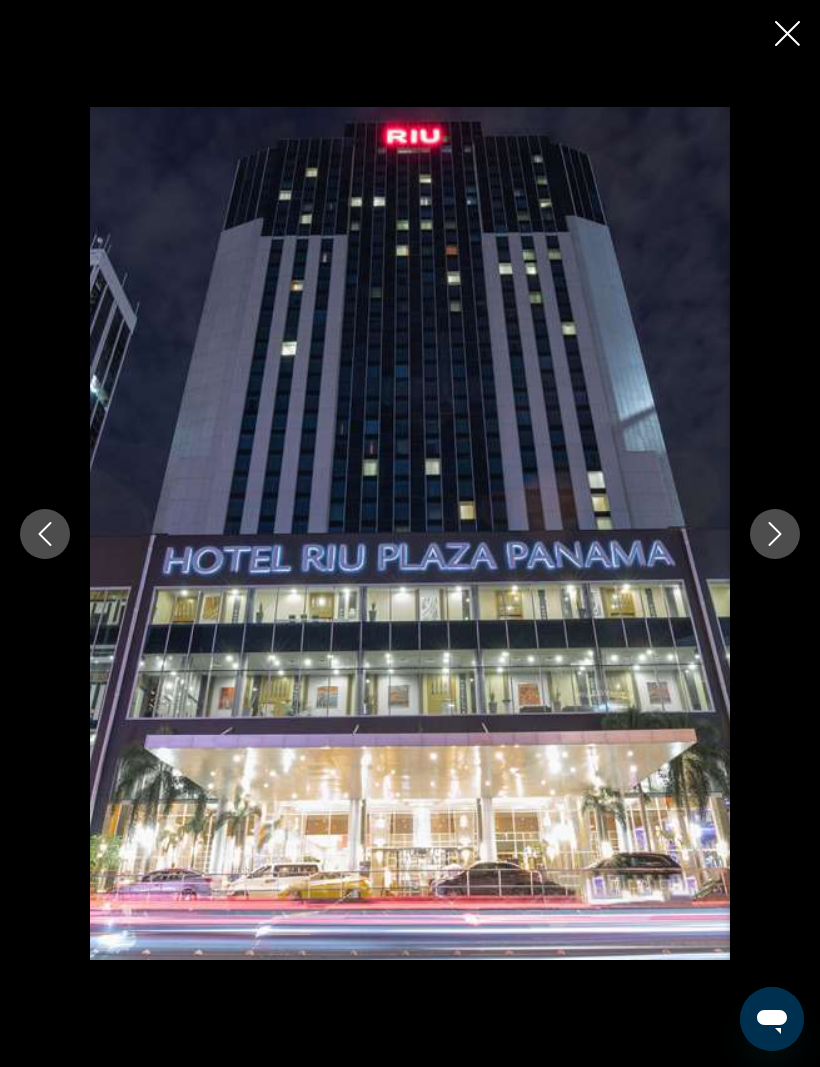 click at bounding box center (775, 534) 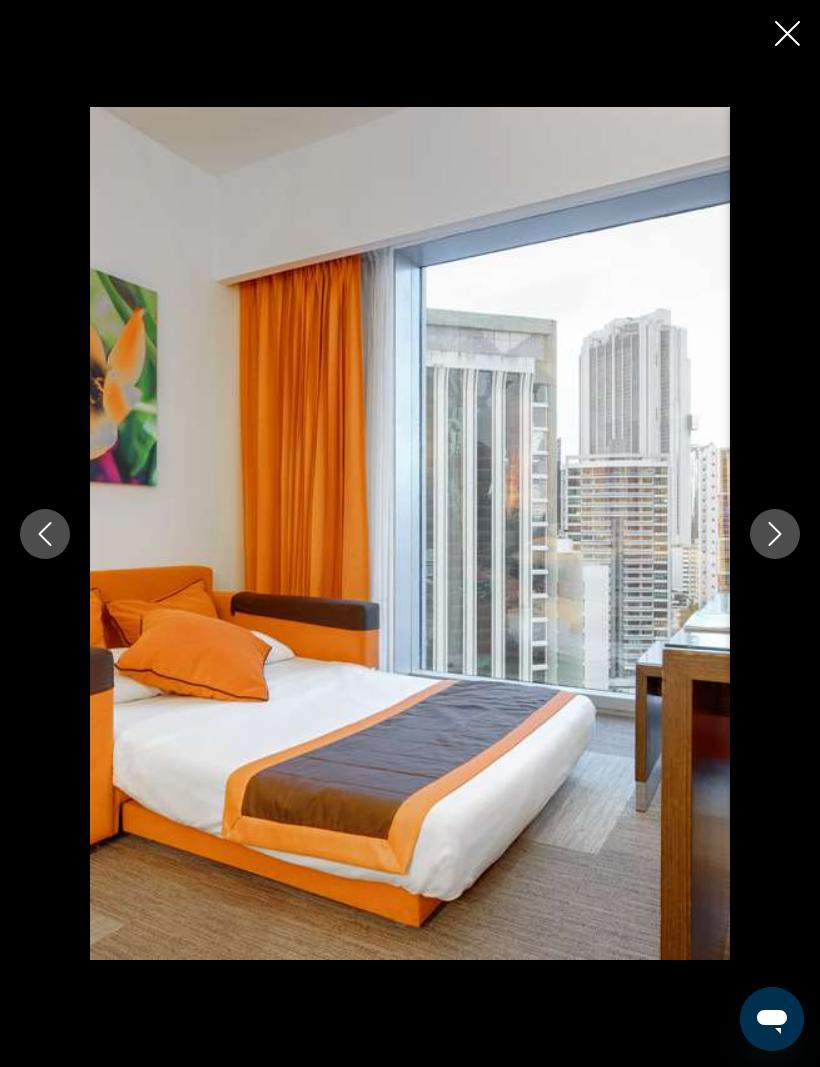 click at bounding box center (775, 534) 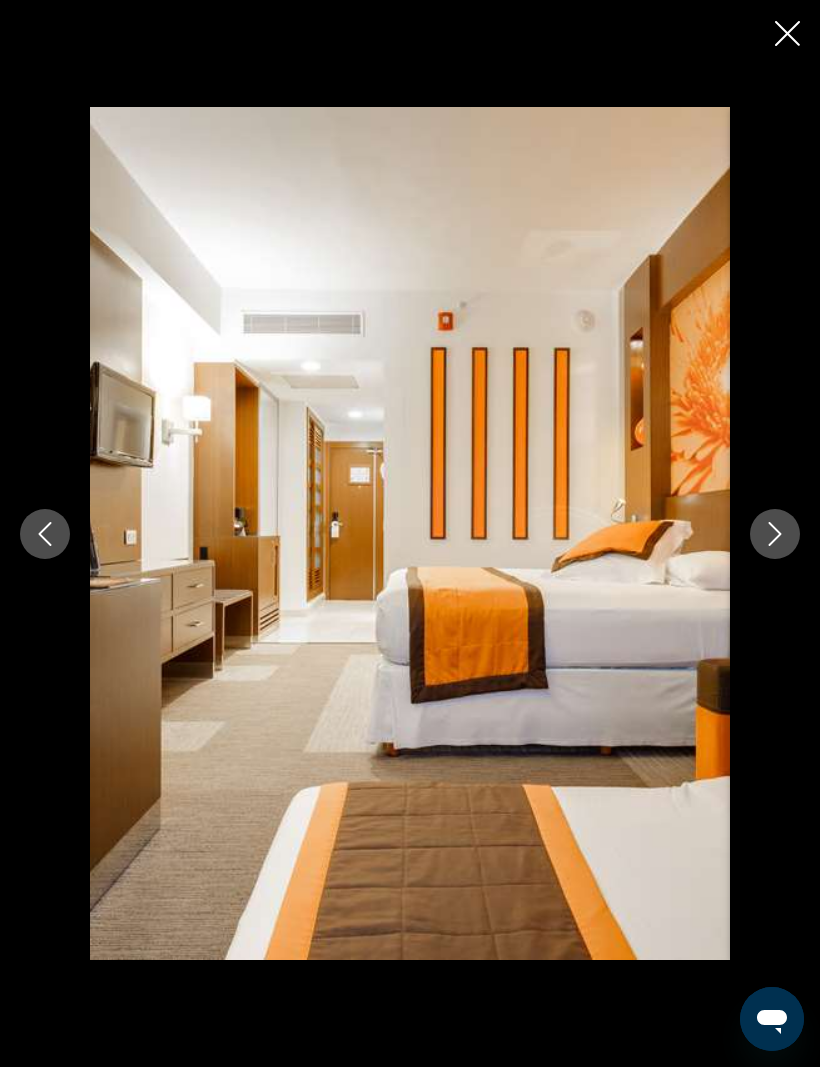 click at bounding box center (775, 534) 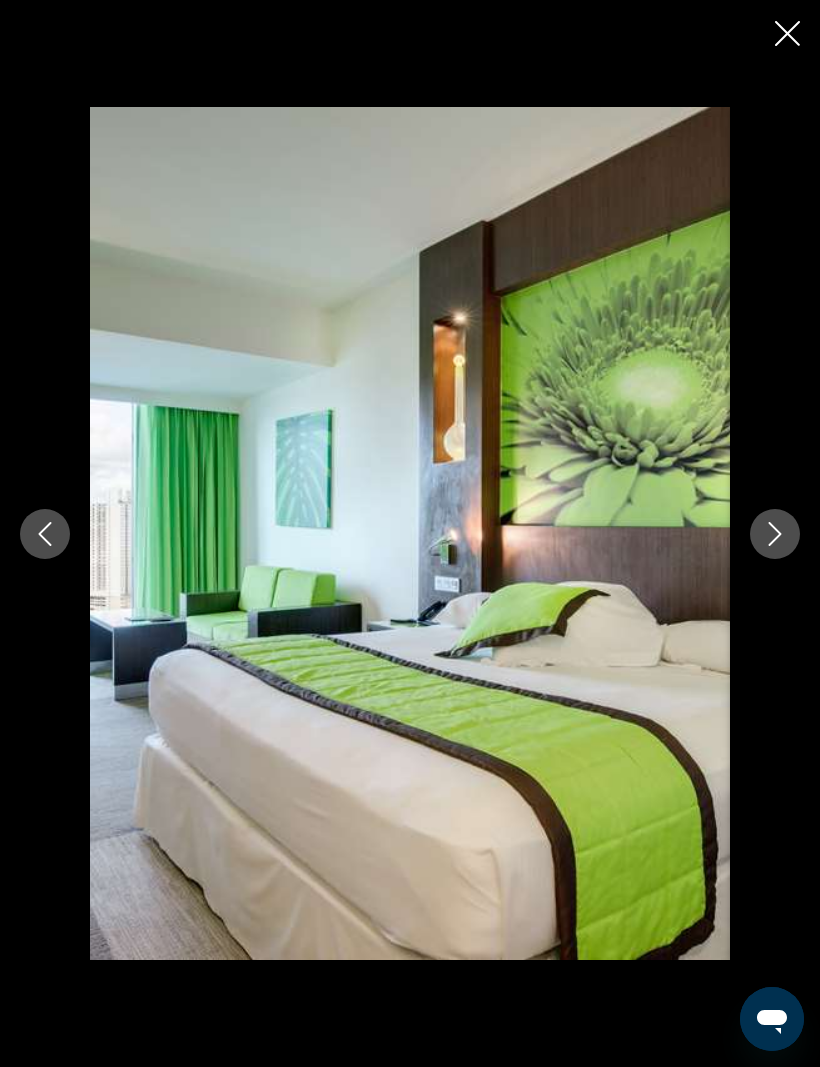 click at bounding box center [775, 534] 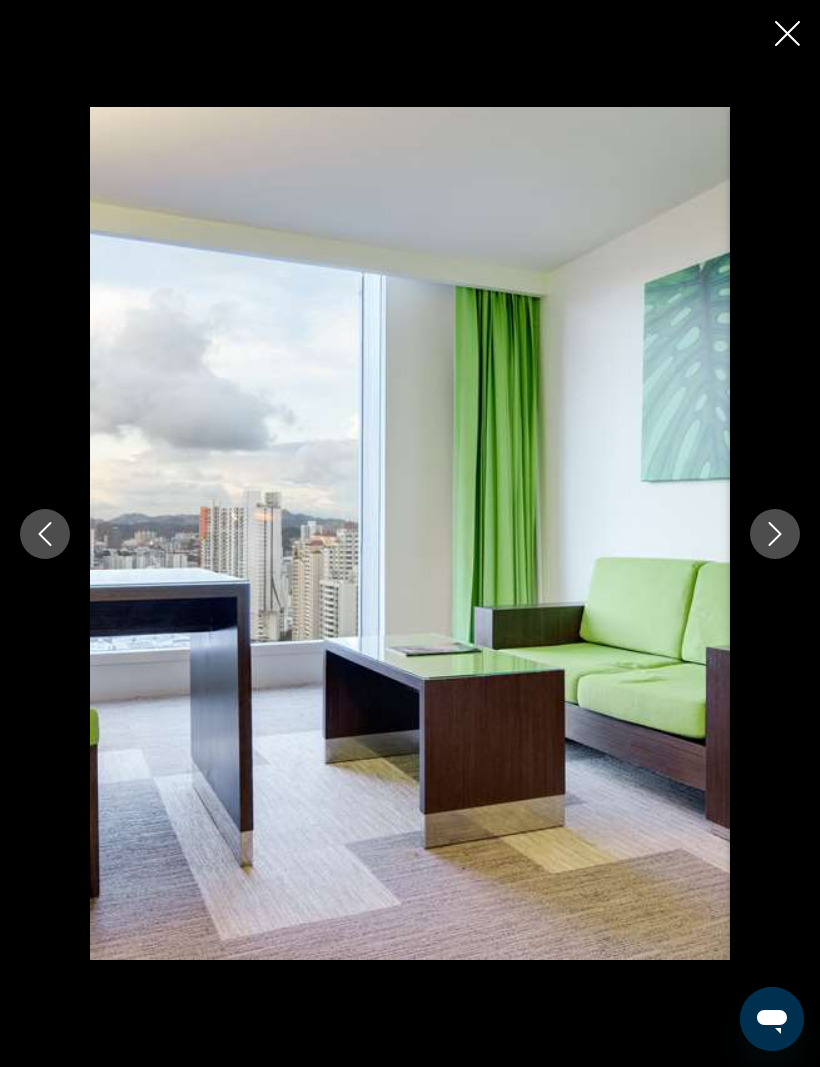 click at bounding box center [787, 35] 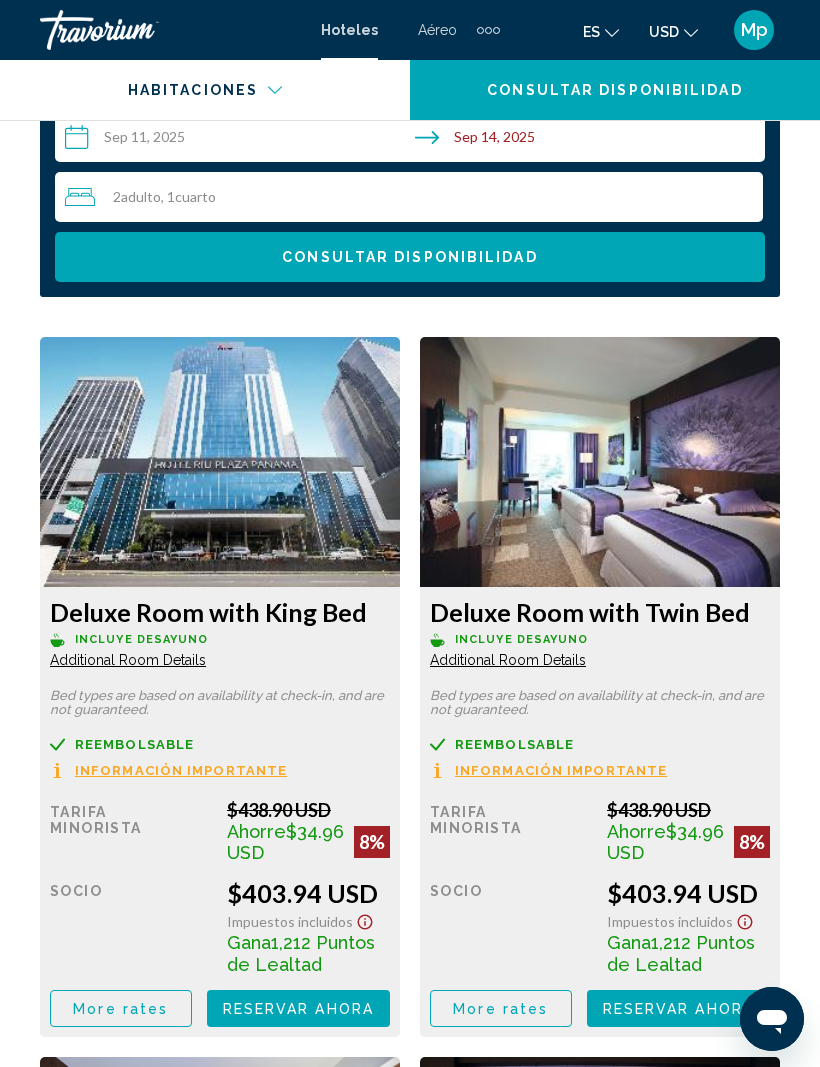 scroll, scrollTop: 3224, scrollLeft: 0, axis: vertical 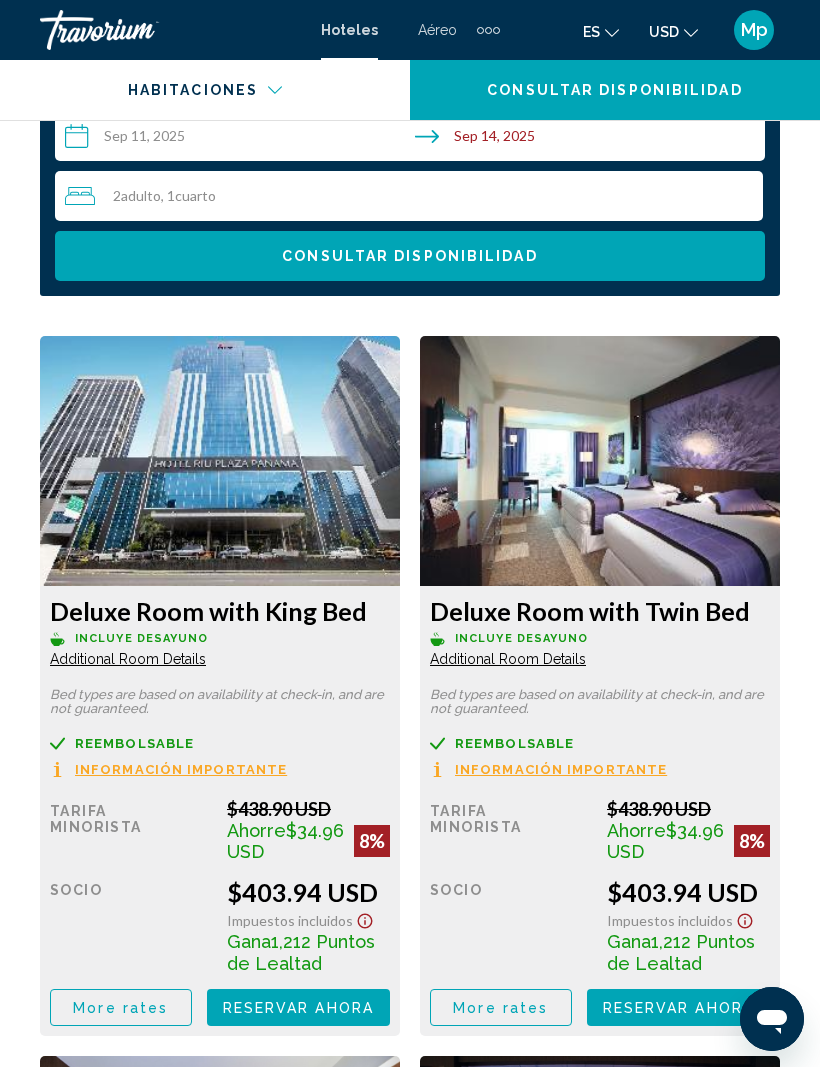click on "Reservar ahora" at bounding box center (298, 1008) 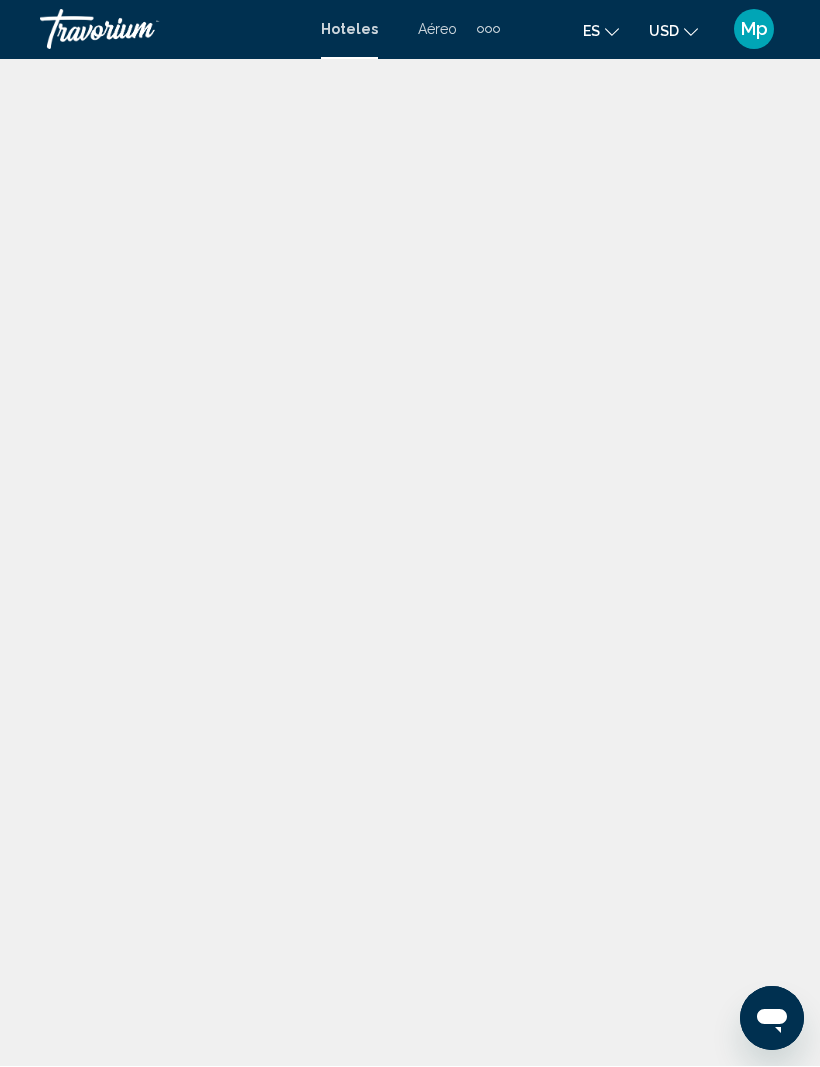 scroll, scrollTop: 1, scrollLeft: 0, axis: vertical 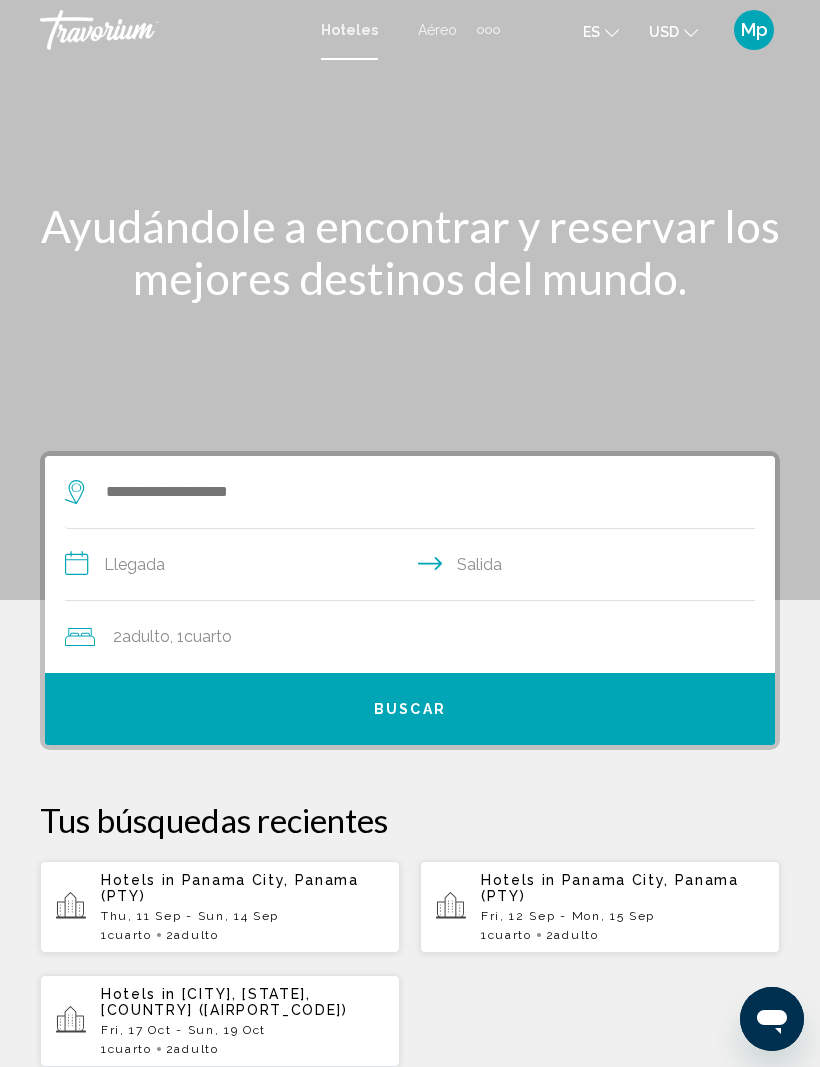 click on "Thu, 11 Sep - Sun, 14 Sep" at bounding box center (242, 916) 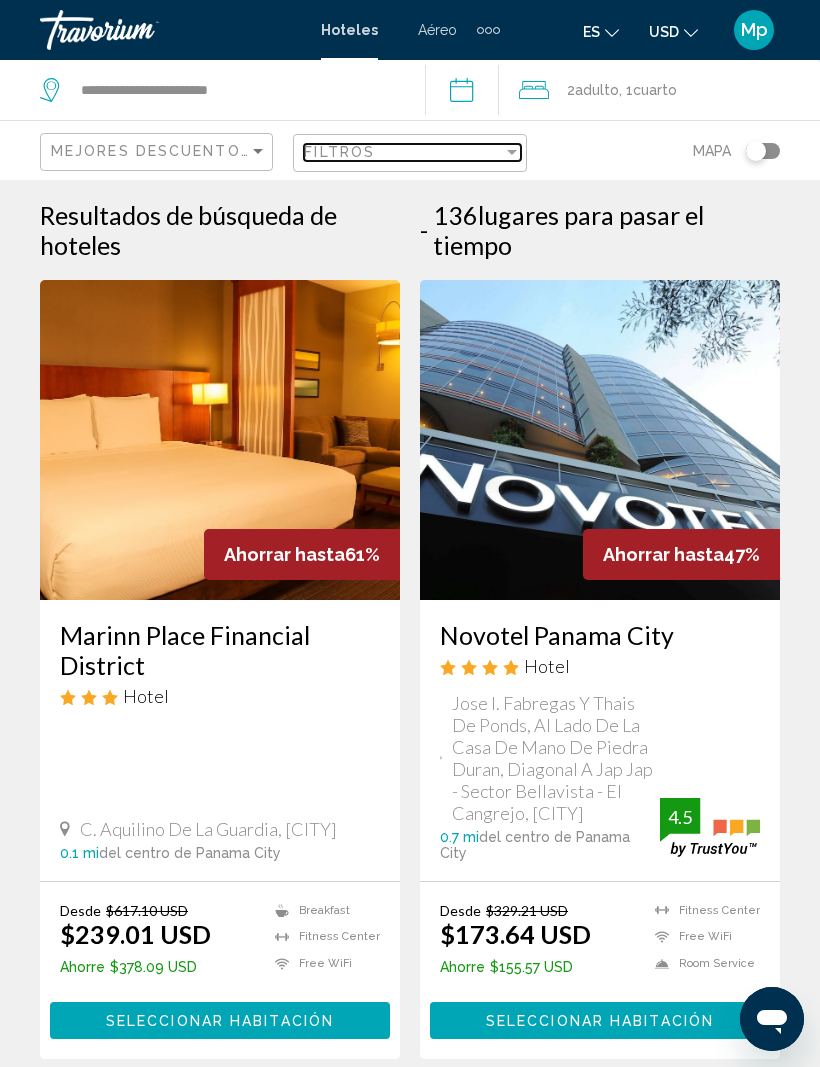 click at bounding box center [512, 152] 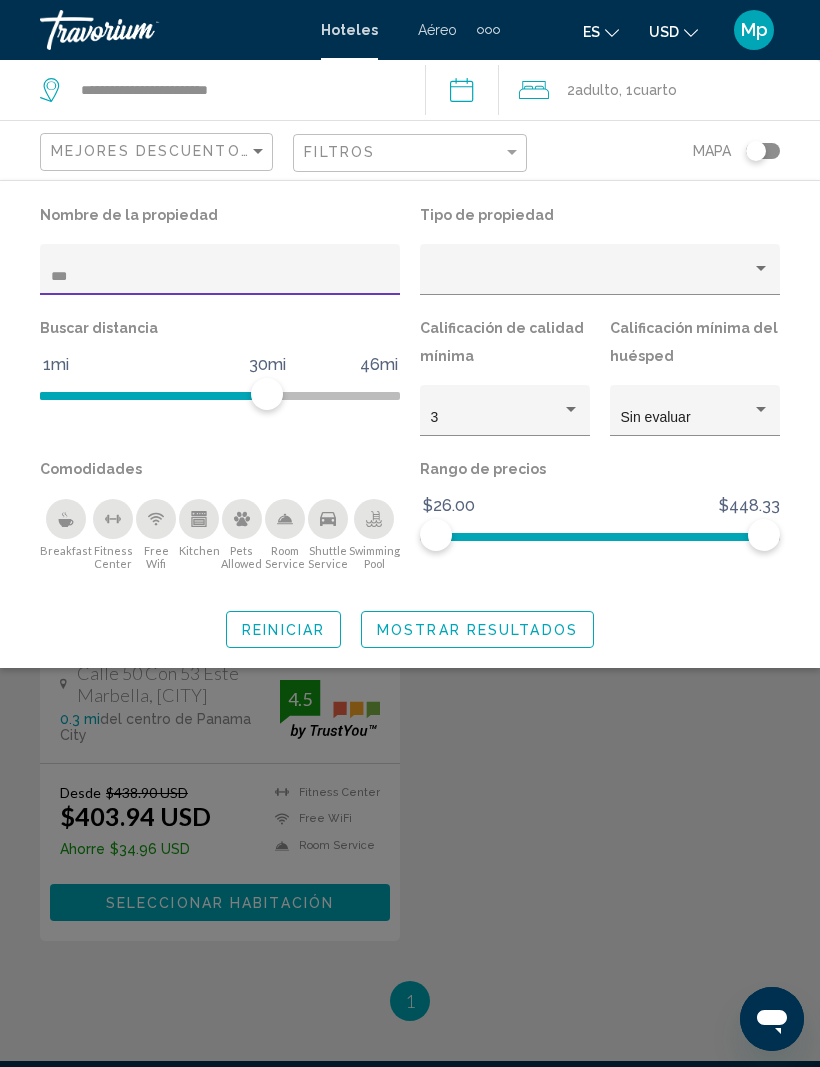 type on "***" 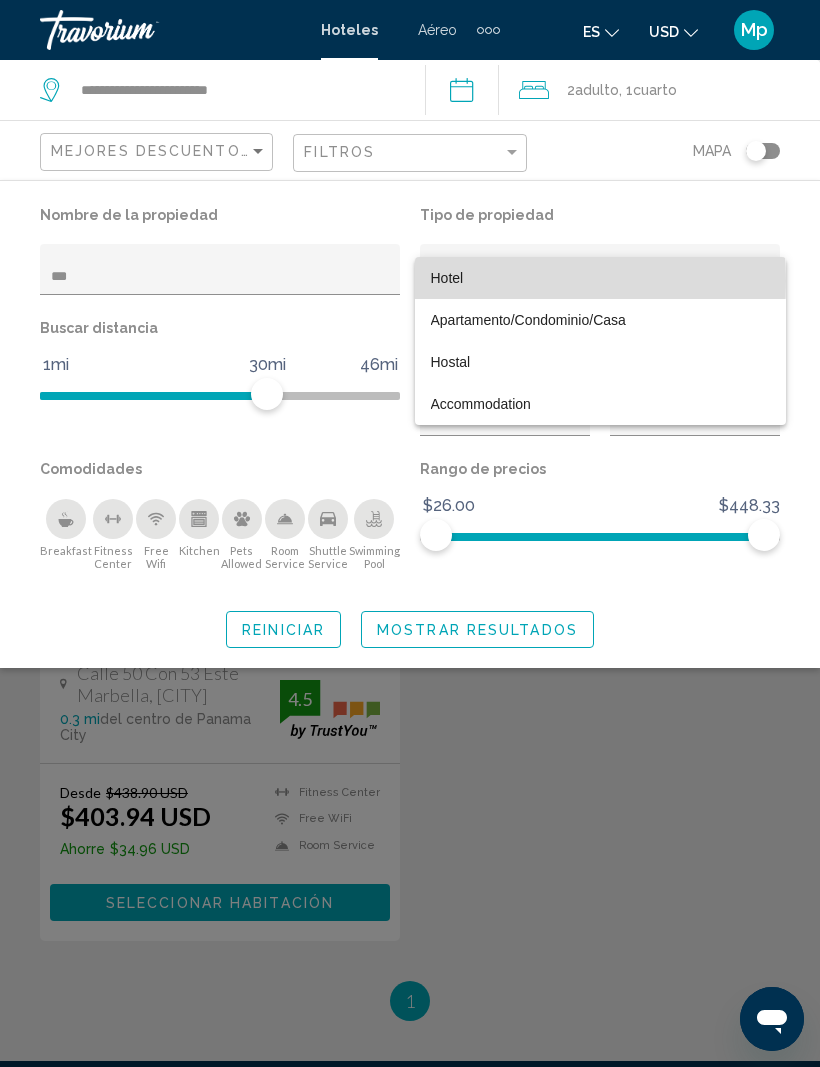 click on "Hotel" at bounding box center [447, 278] 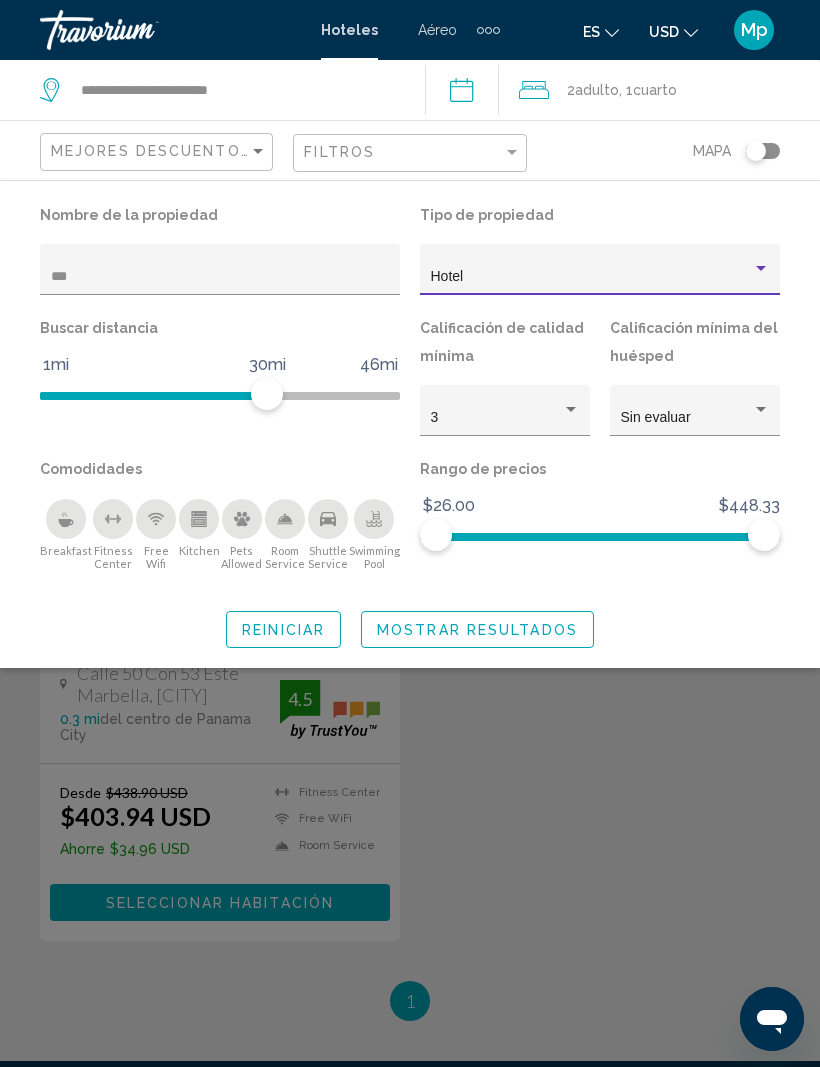 click on "Mostrar resultados" 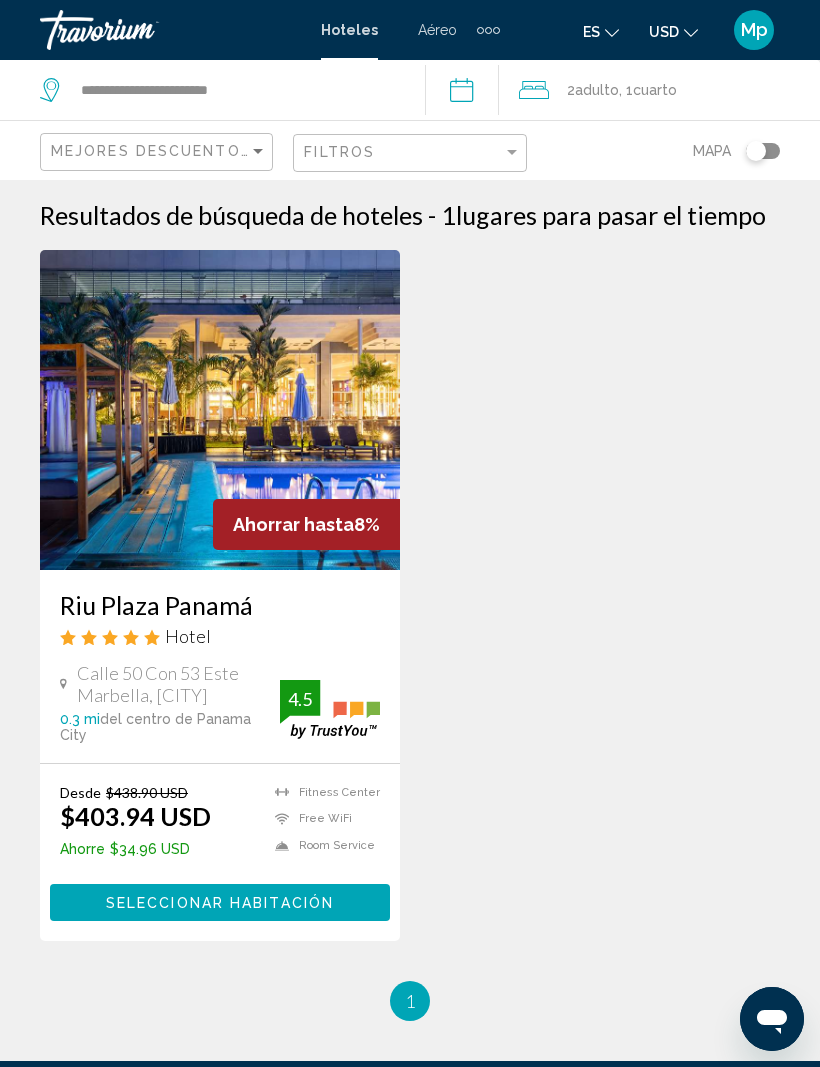 click on "Seleccionar habitación" at bounding box center (220, 902) 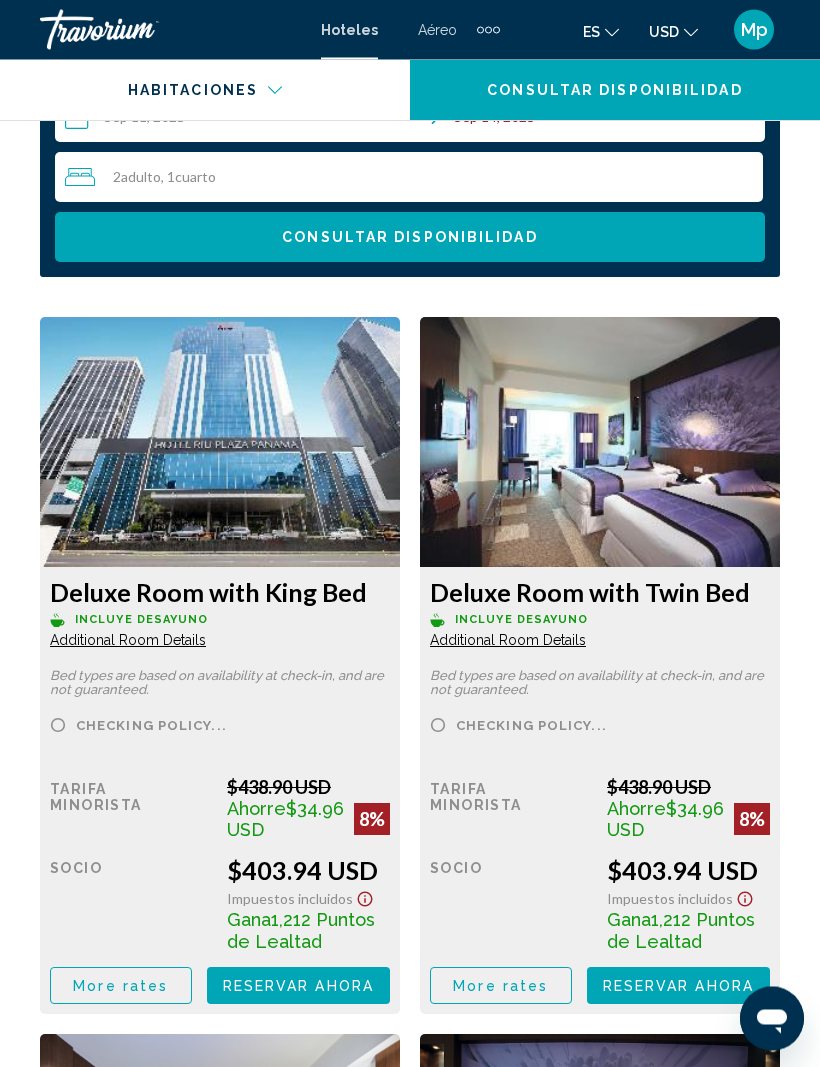 scroll, scrollTop: 3246, scrollLeft: 0, axis: vertical 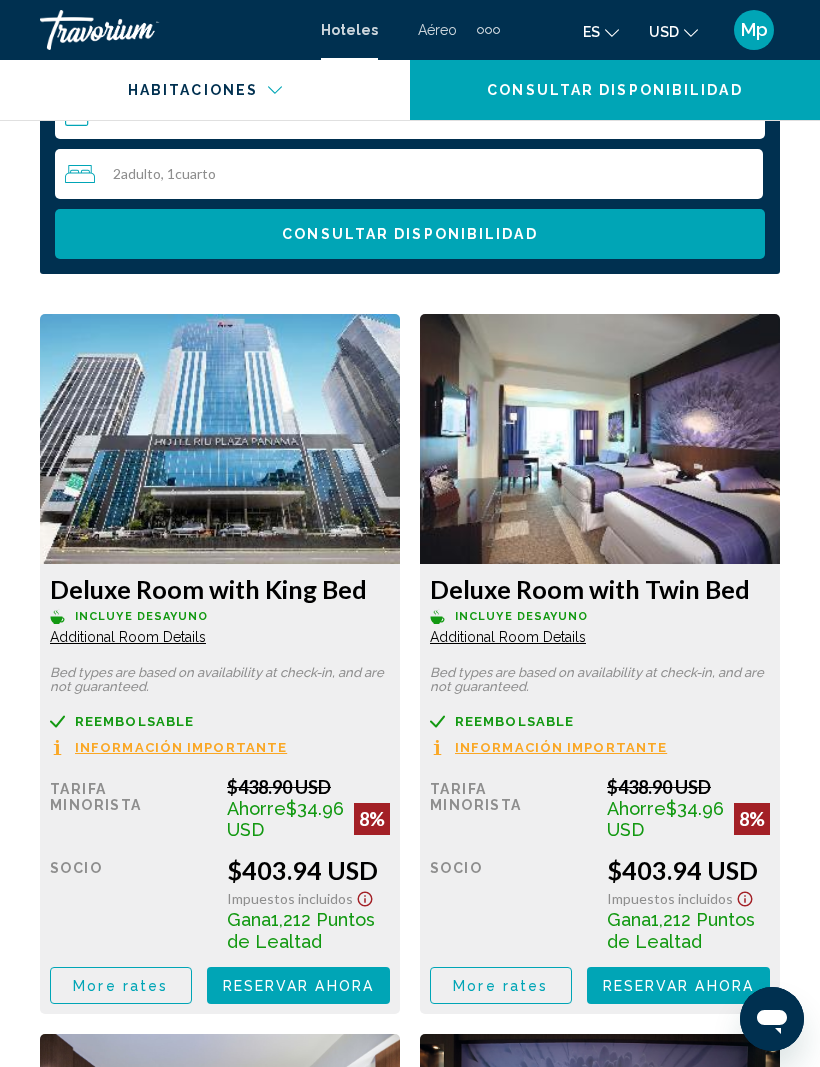 click on "Reservar ahora" at bounding box center (298, 986) 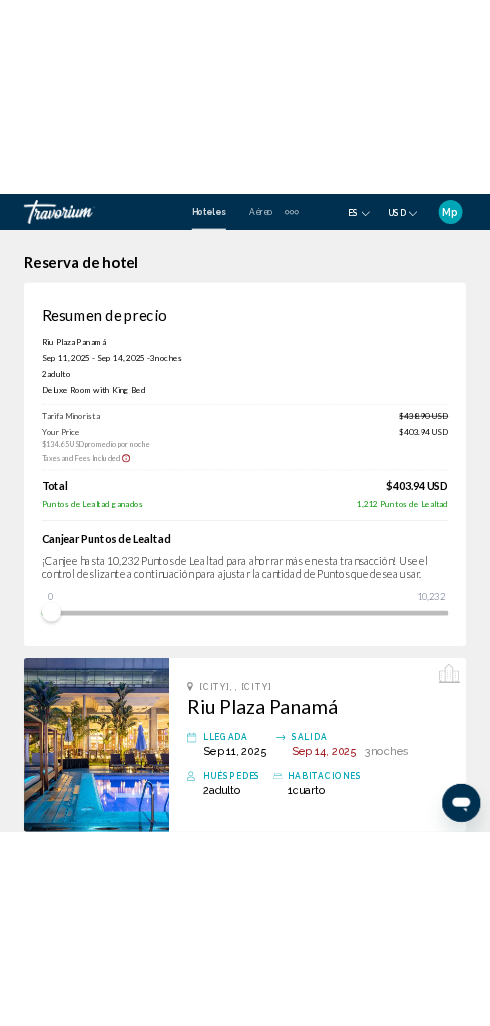 scroll, scrollTop: 0, scrollLeft: 0, axis: both 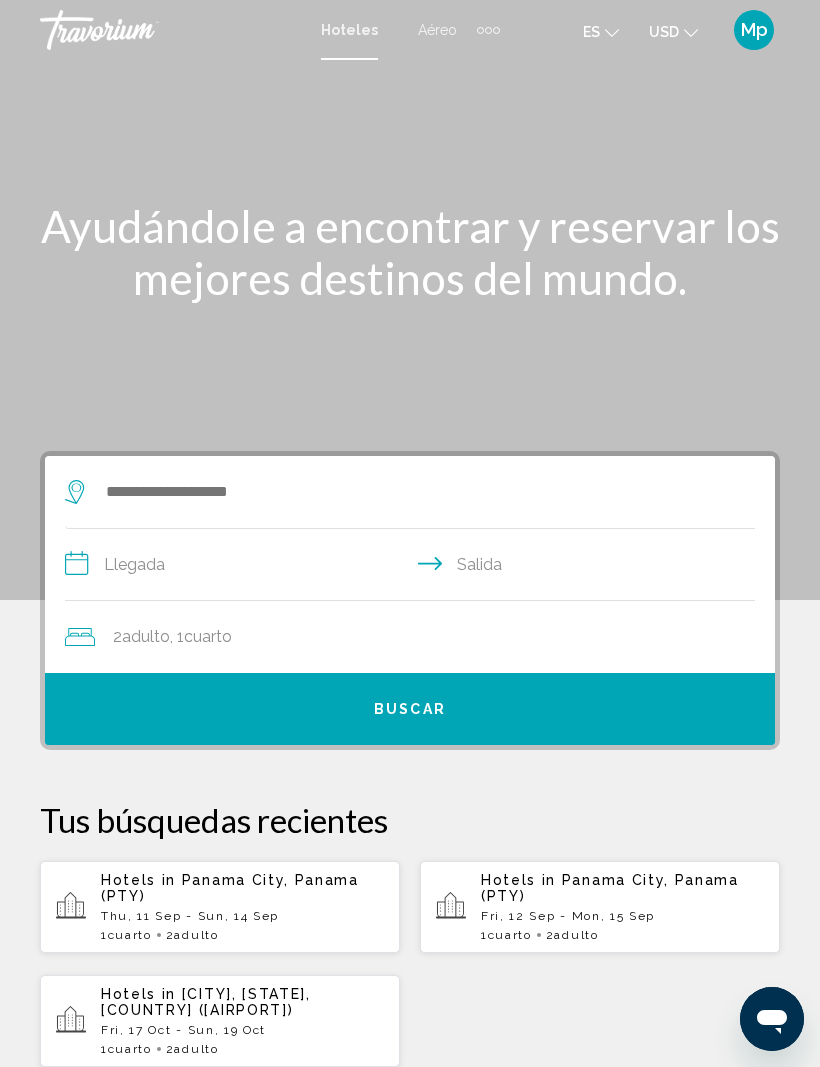 click on "Thu, 11 Sep - Sun, 14 Sep" at bounding box center [242, 916] 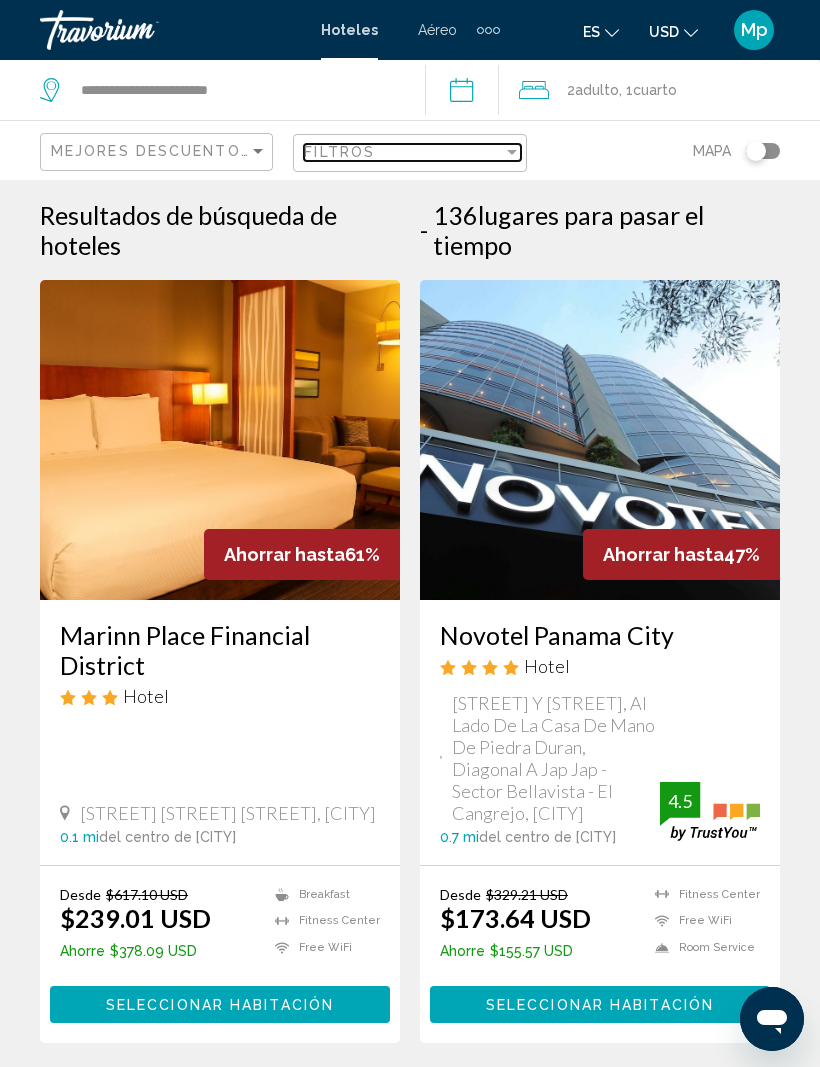 click at bounding box center (512, 152) 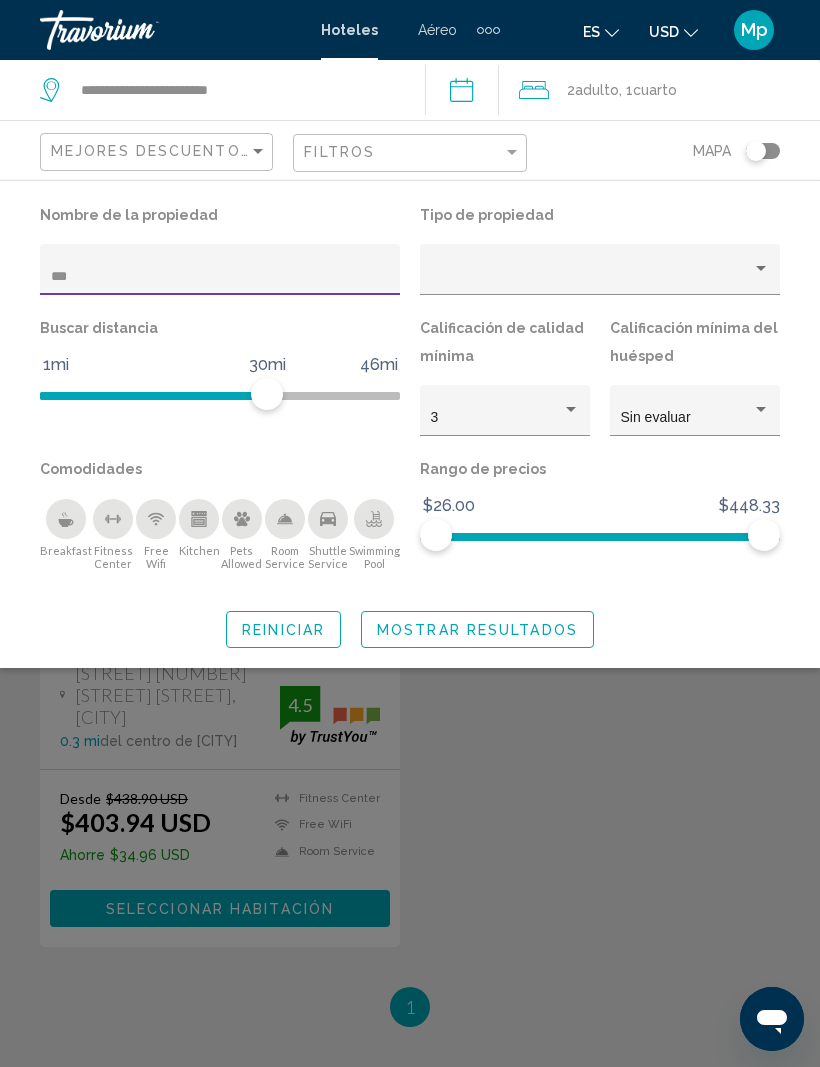 type on "***" 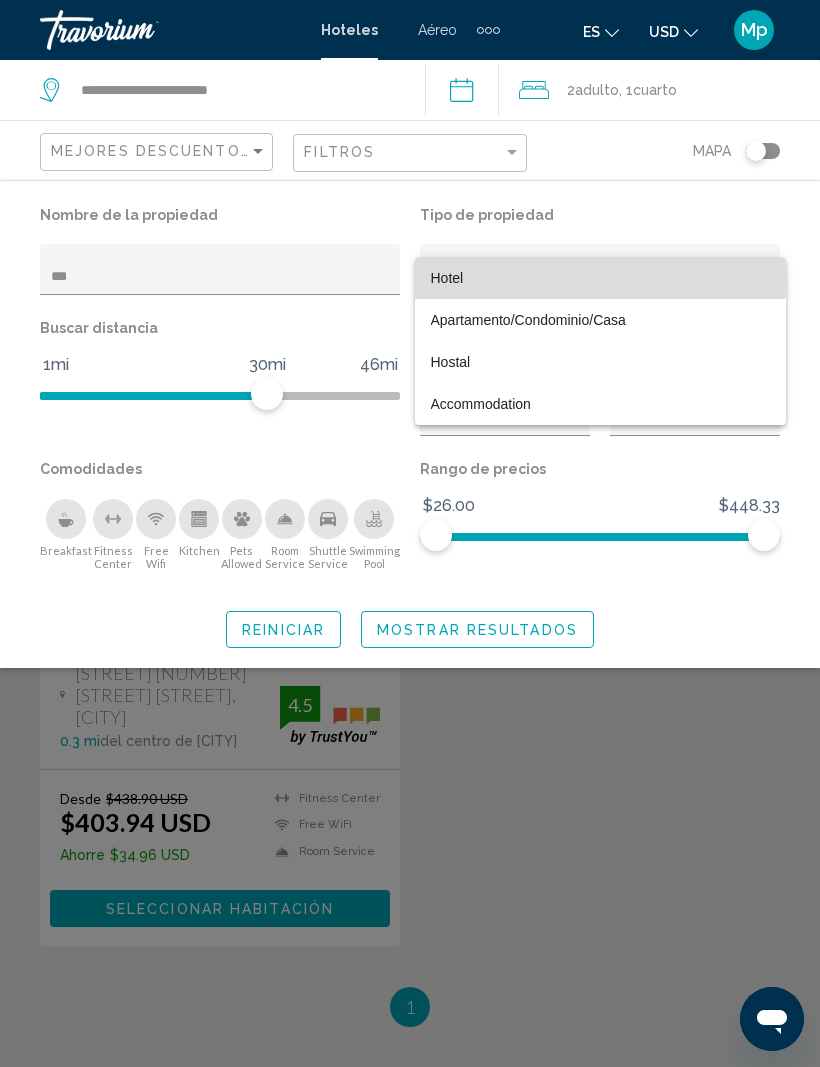 click on "Hotel" at bounding box center (447, 278) 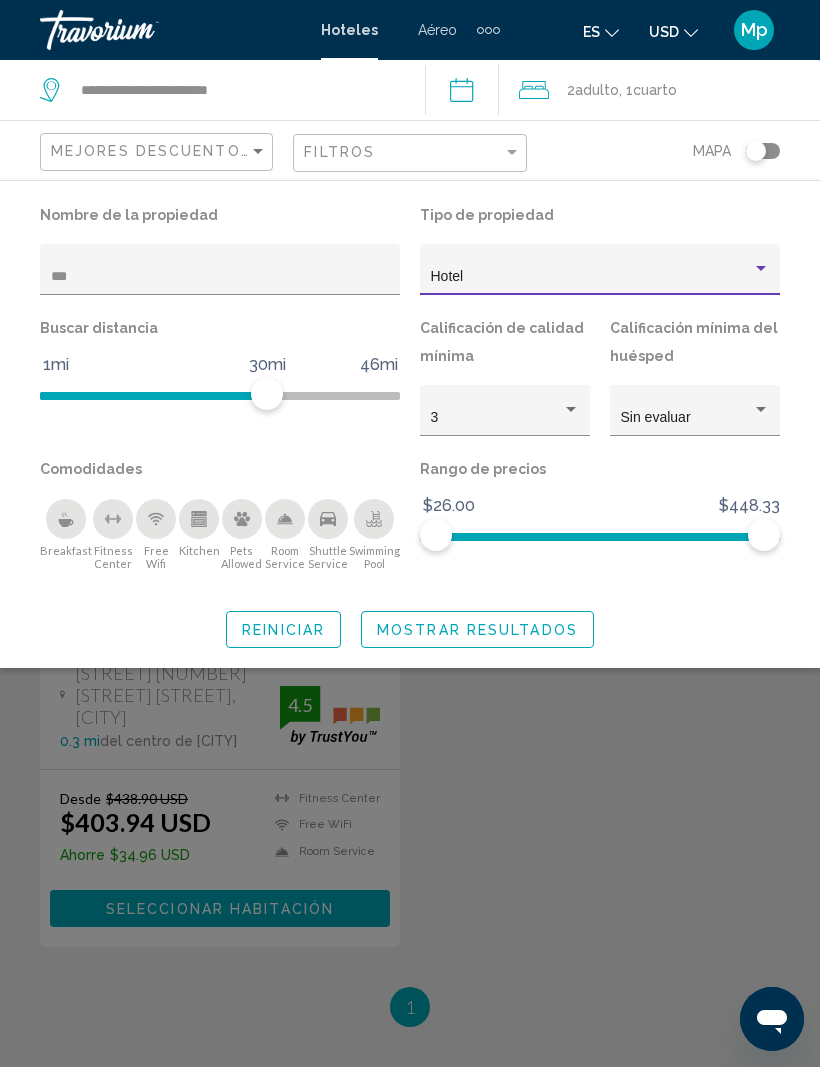 click 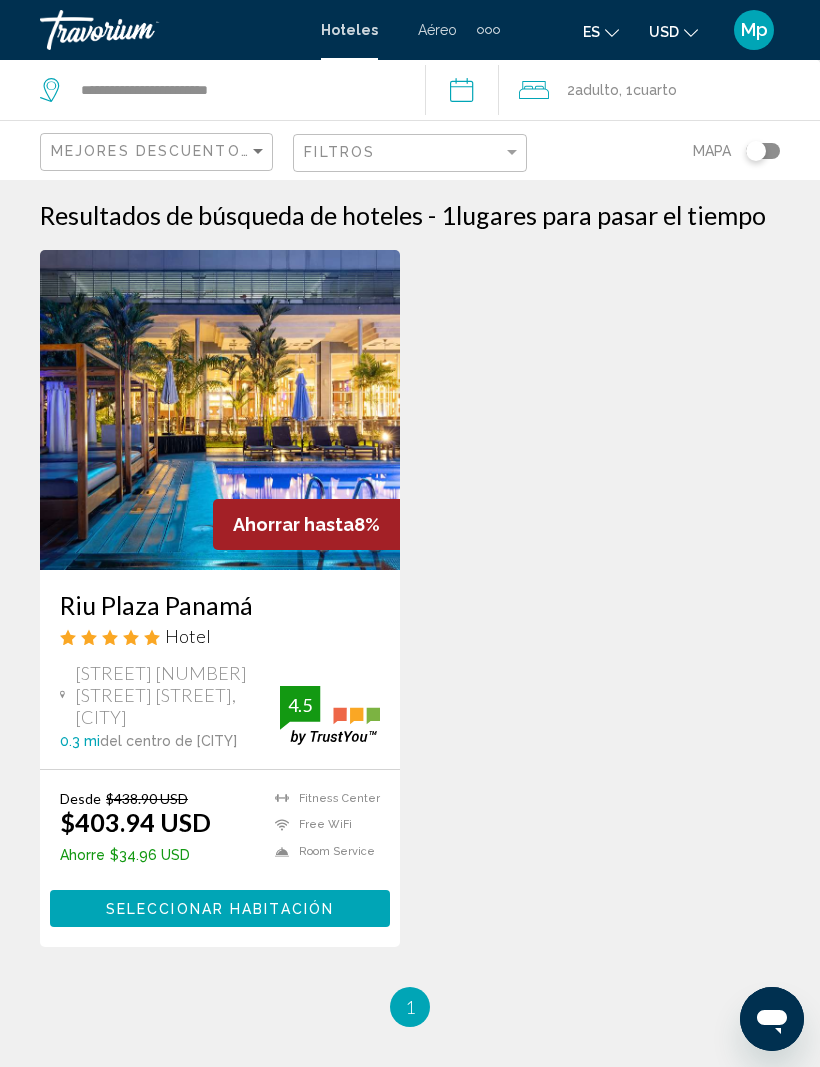 click on "Seleccionar habitación" at bounding box center [220, 908] 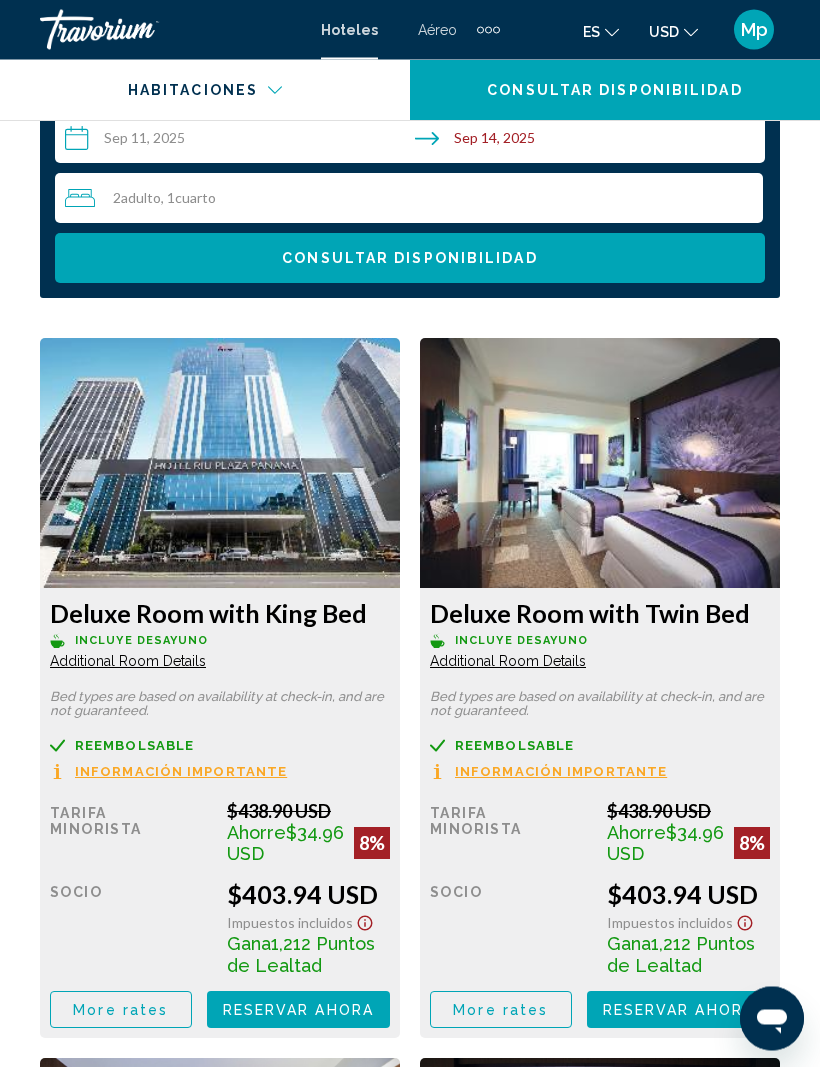 scroll, scrollTop: 3223, scrollLeft: 0, axis: vertical 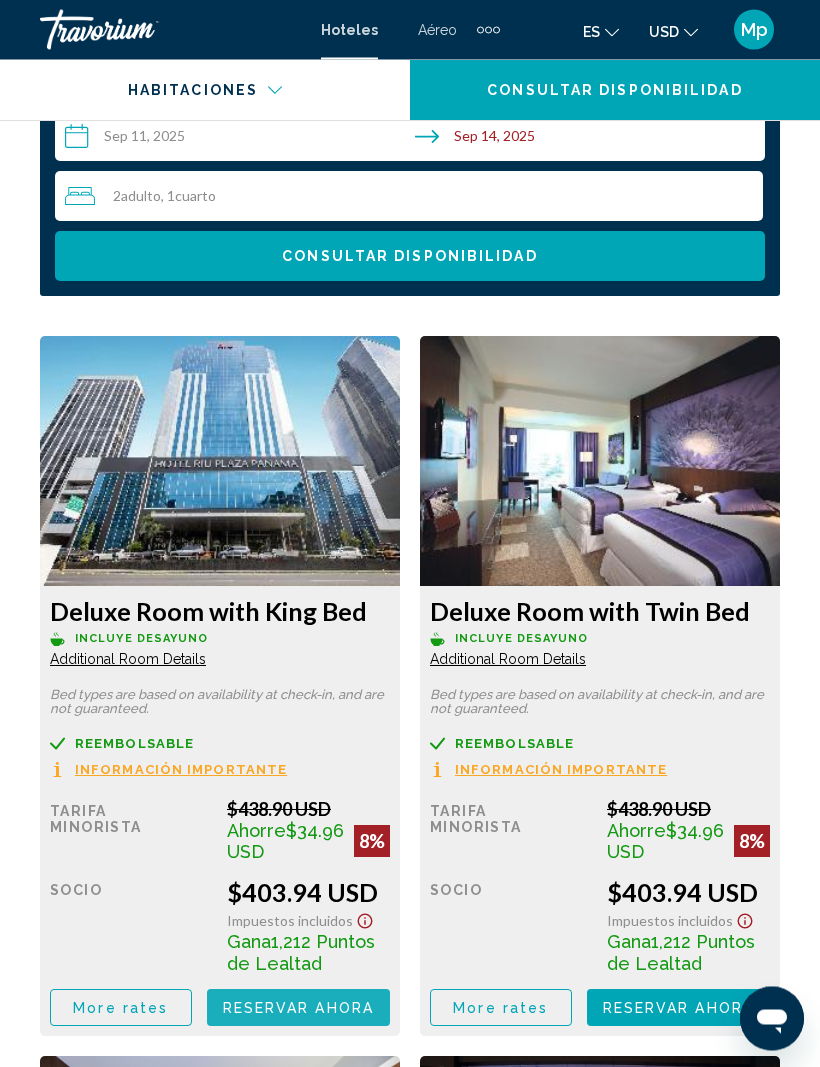 click on "Reservar ahora Ya no está disponible" at bounding box center (298, 1008) 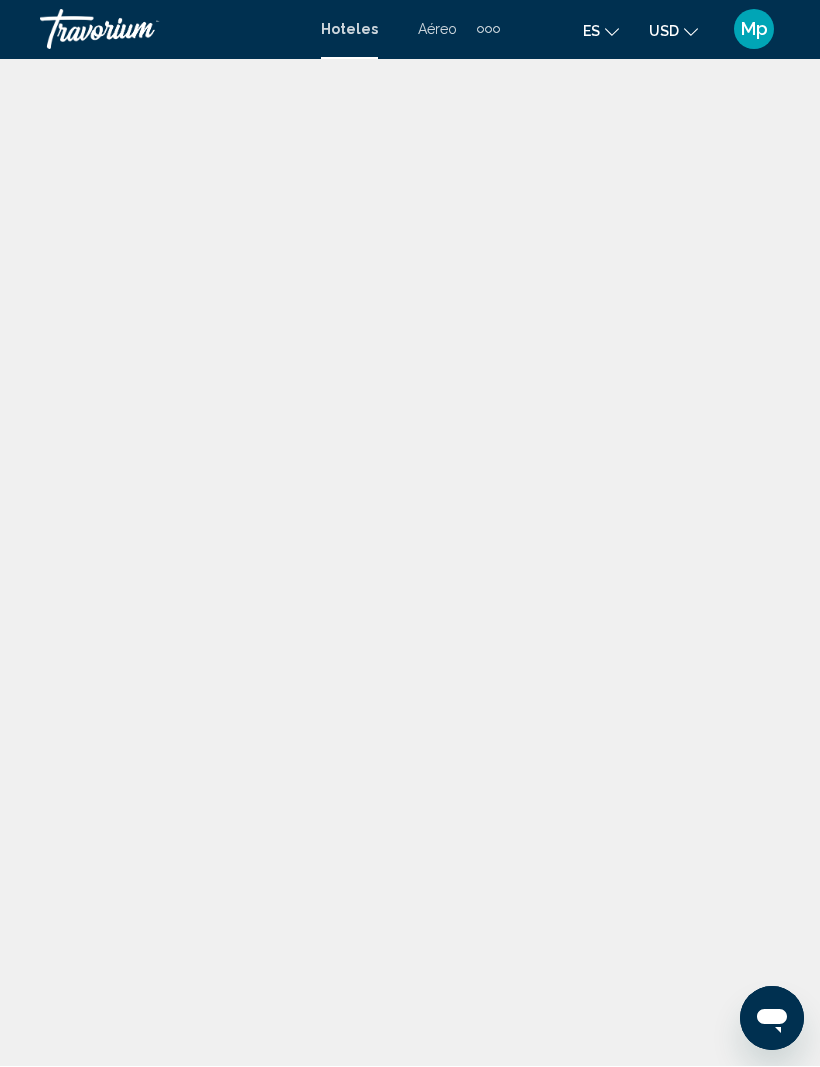 scroll, scrollTop: 1, scrollLeft: 0, axis: vertical 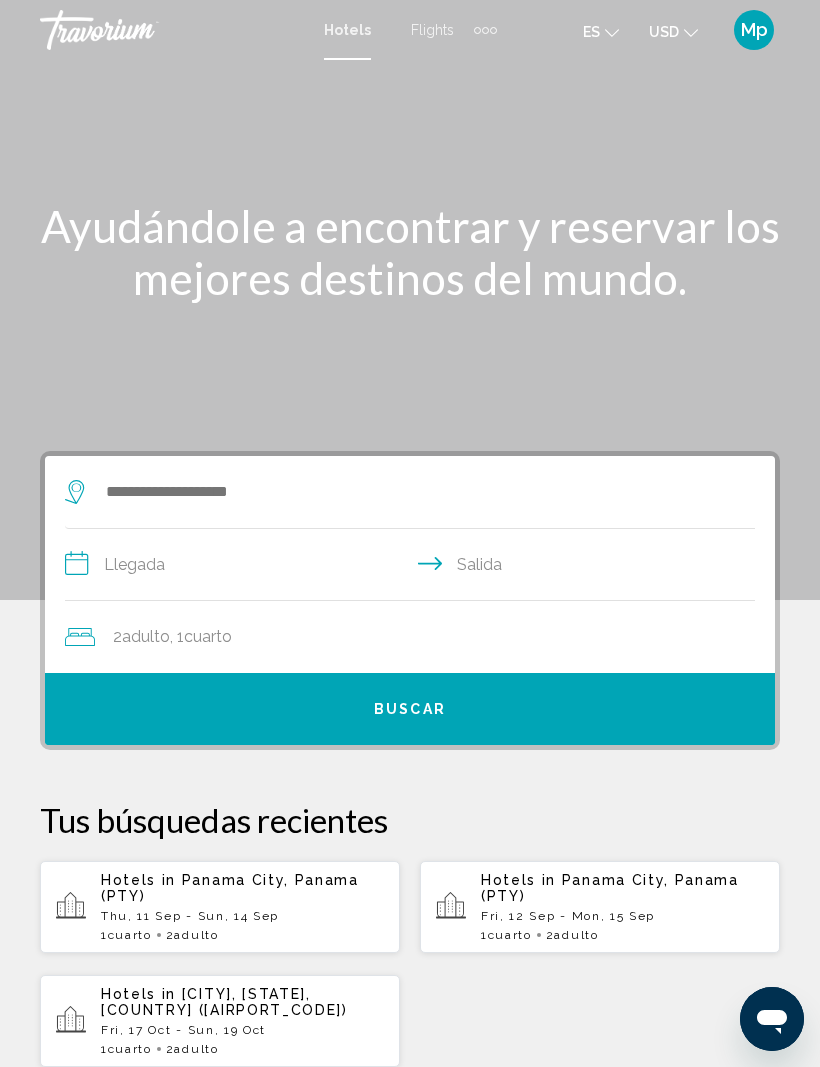 click on "Hotels in    [CITY], [COUNTRY] ([AIRPORT_CODE])  [DATE] - [DATE]  1  Cuarto habitaciones 2  Adulto Adulto" at bounding box center [242, 907] 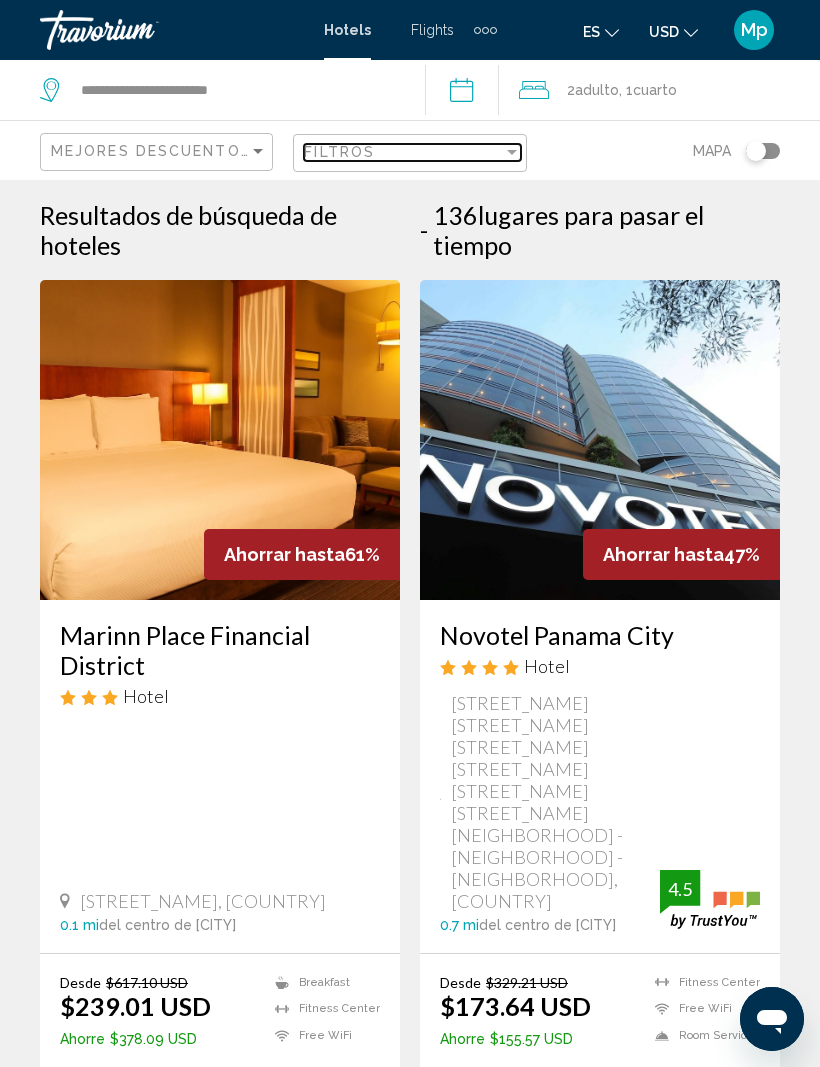 click on "Filtros" at bounding box center [403, 152] 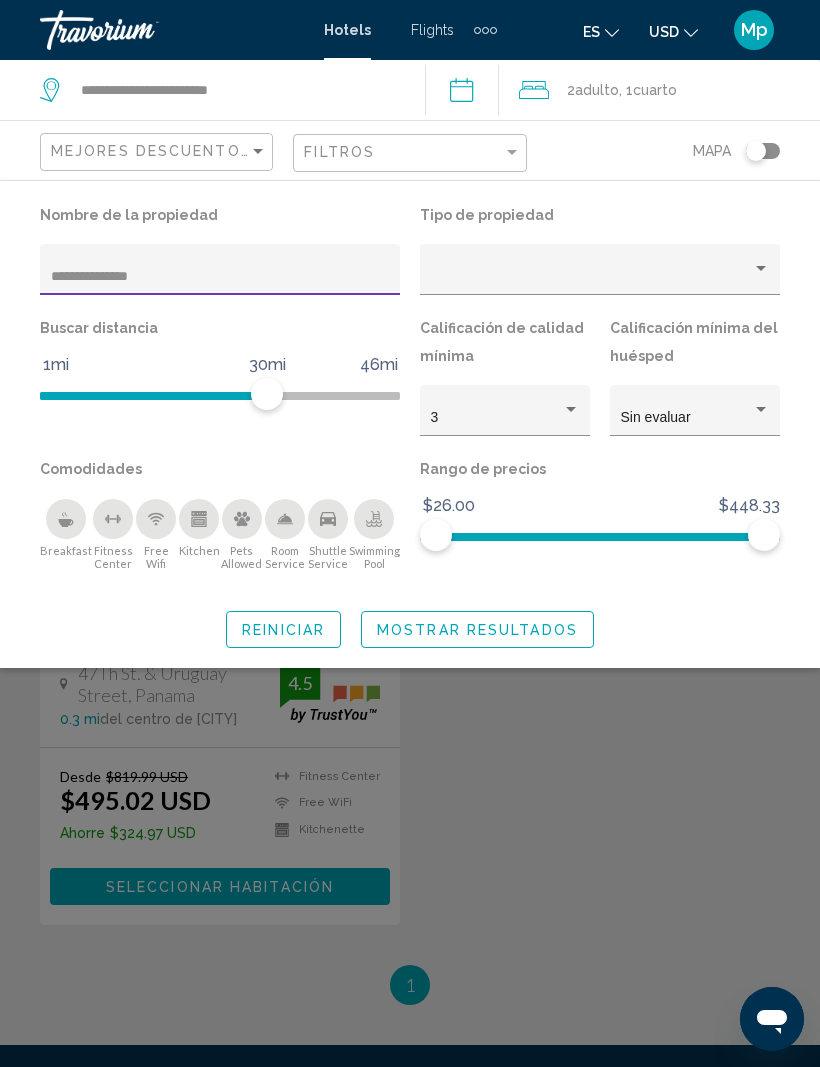 type on "**********" 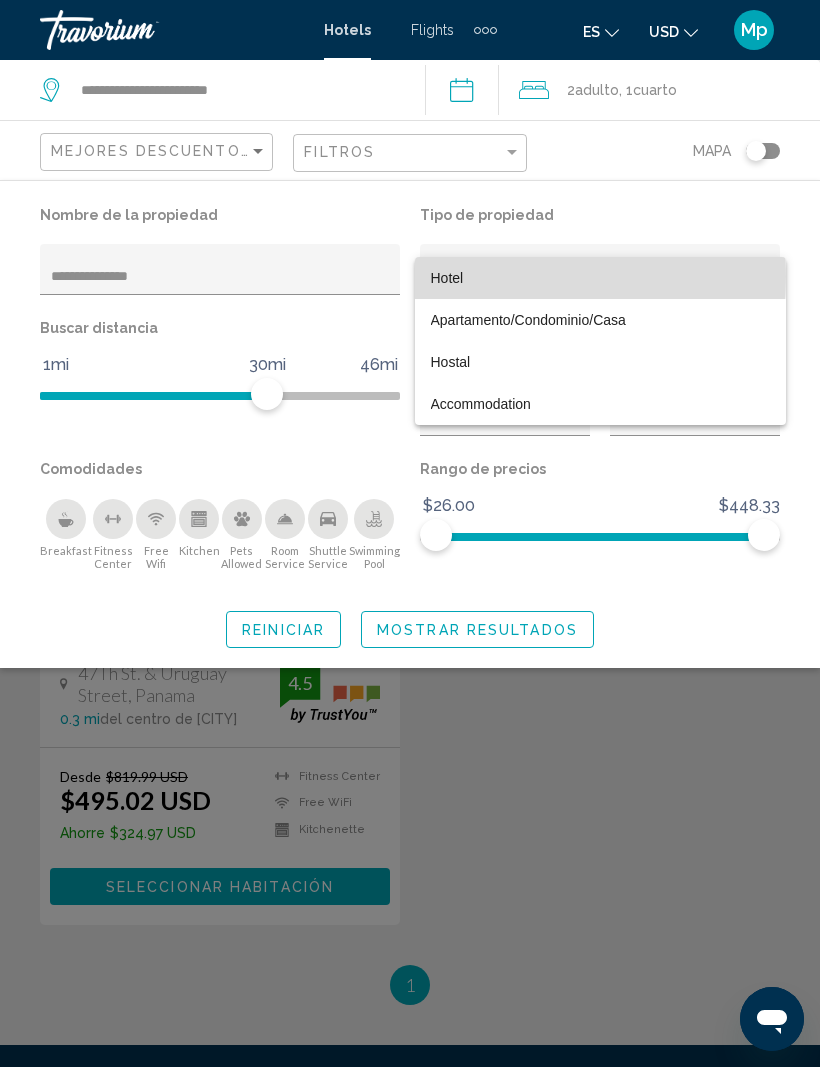 click on "Hotel" at bounding box center [447, 278] 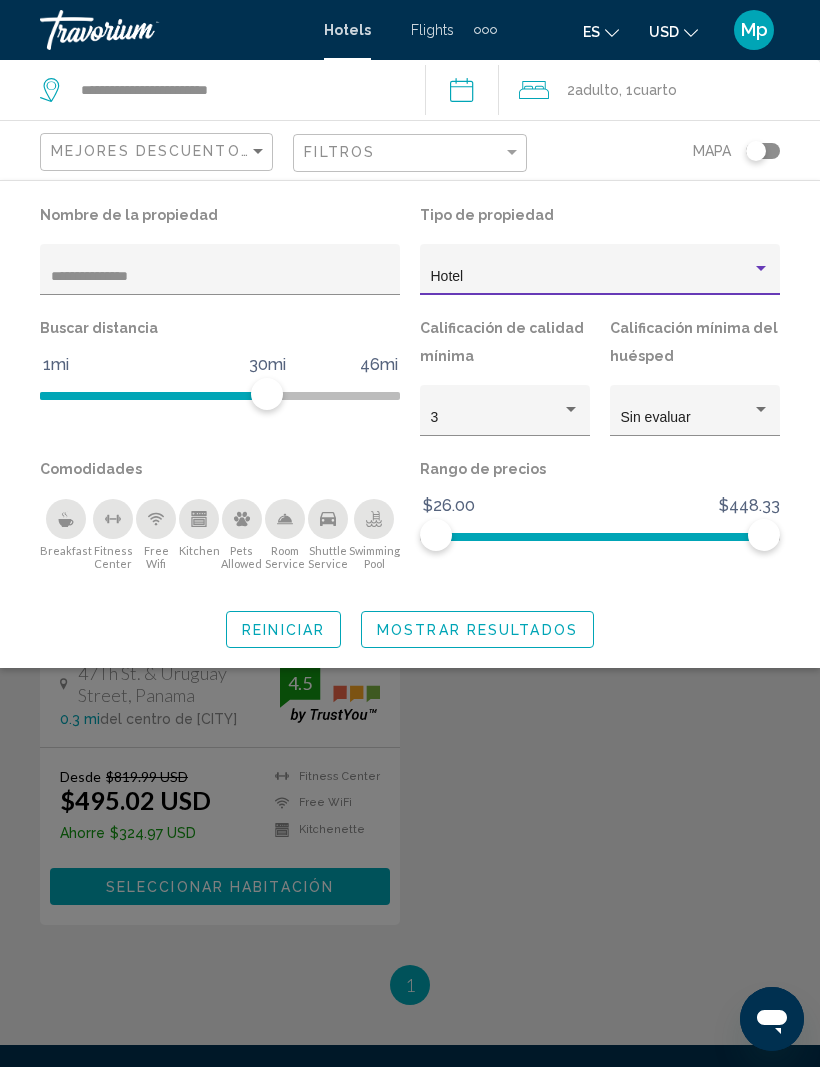 click 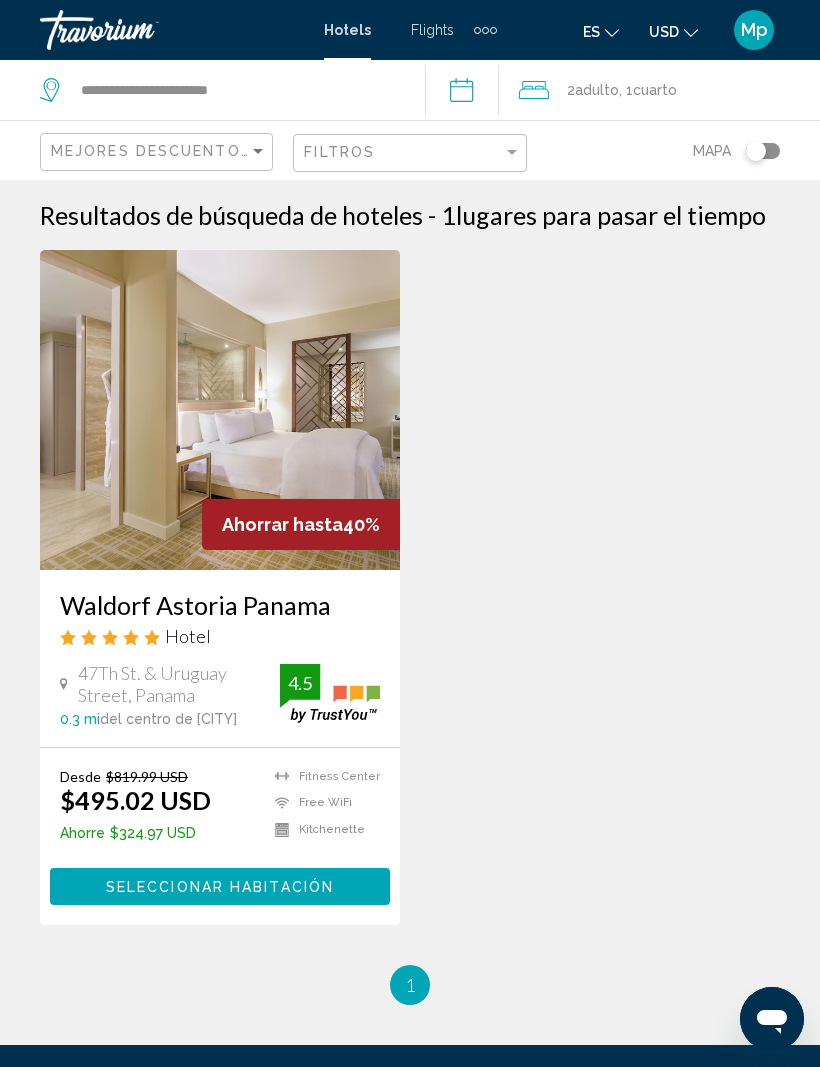 click at bounding box center (220, 410) 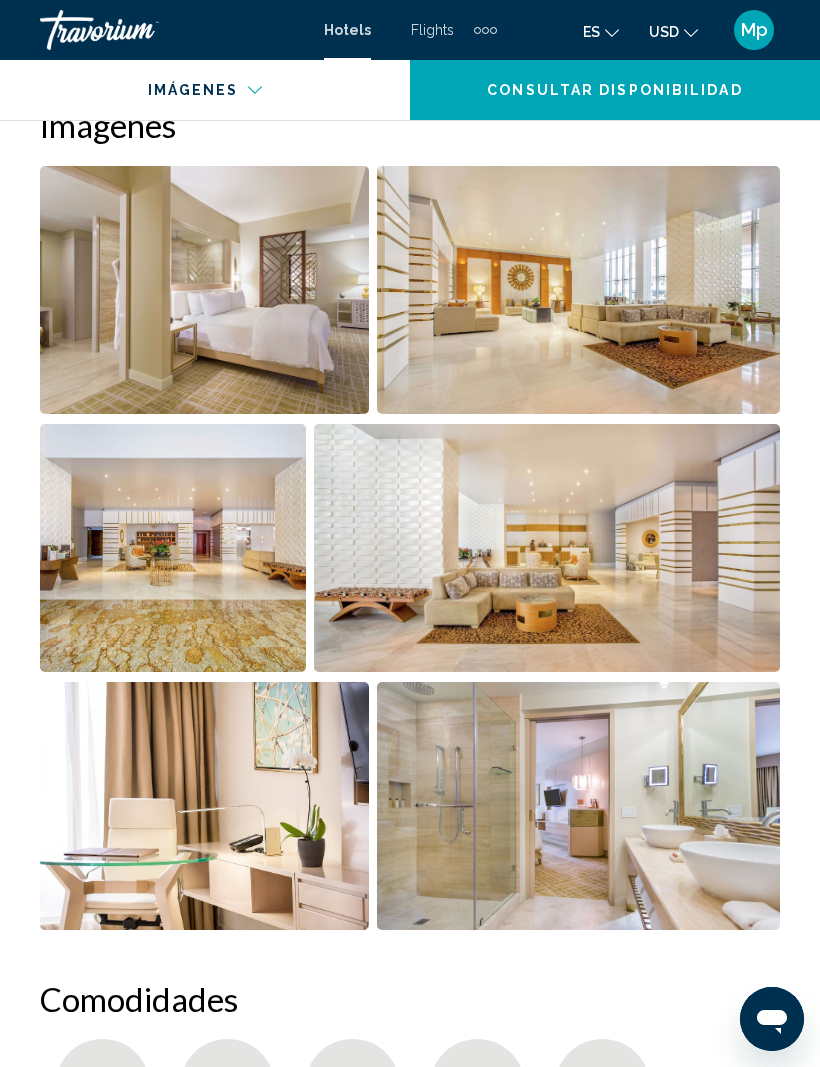 scroll, scrollTop: 1359, scrollLeft: 0, axis: vertical 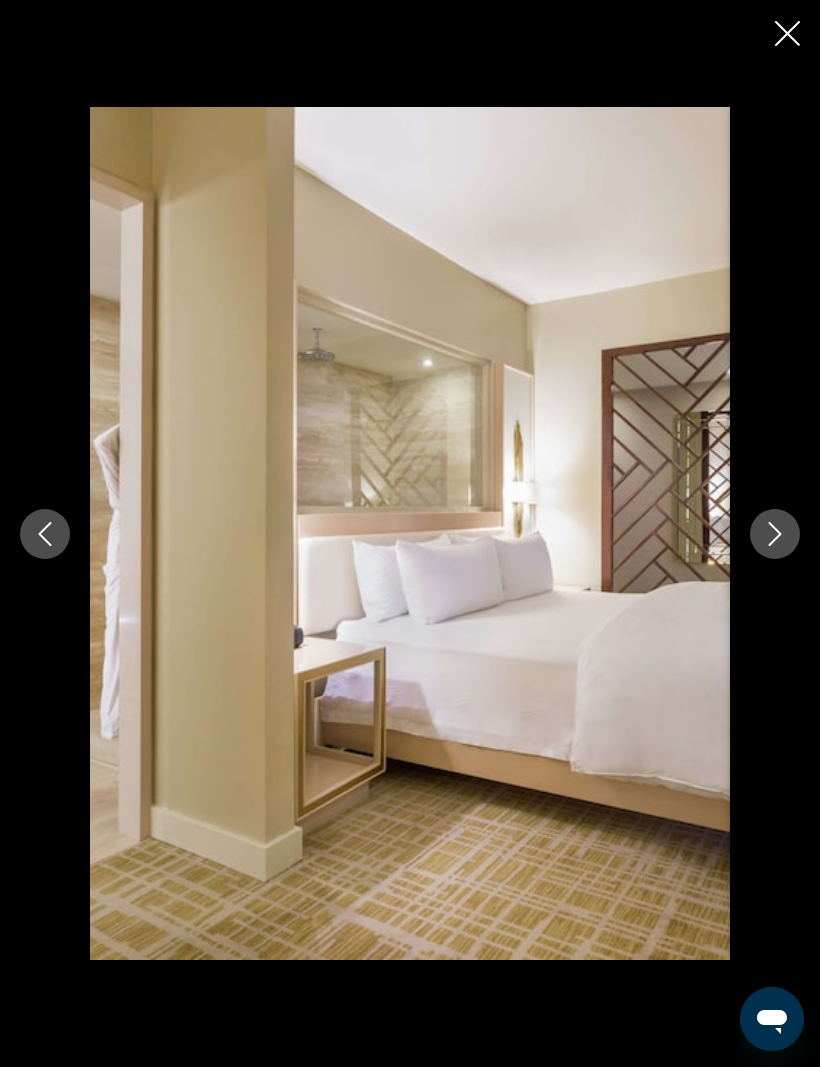 click 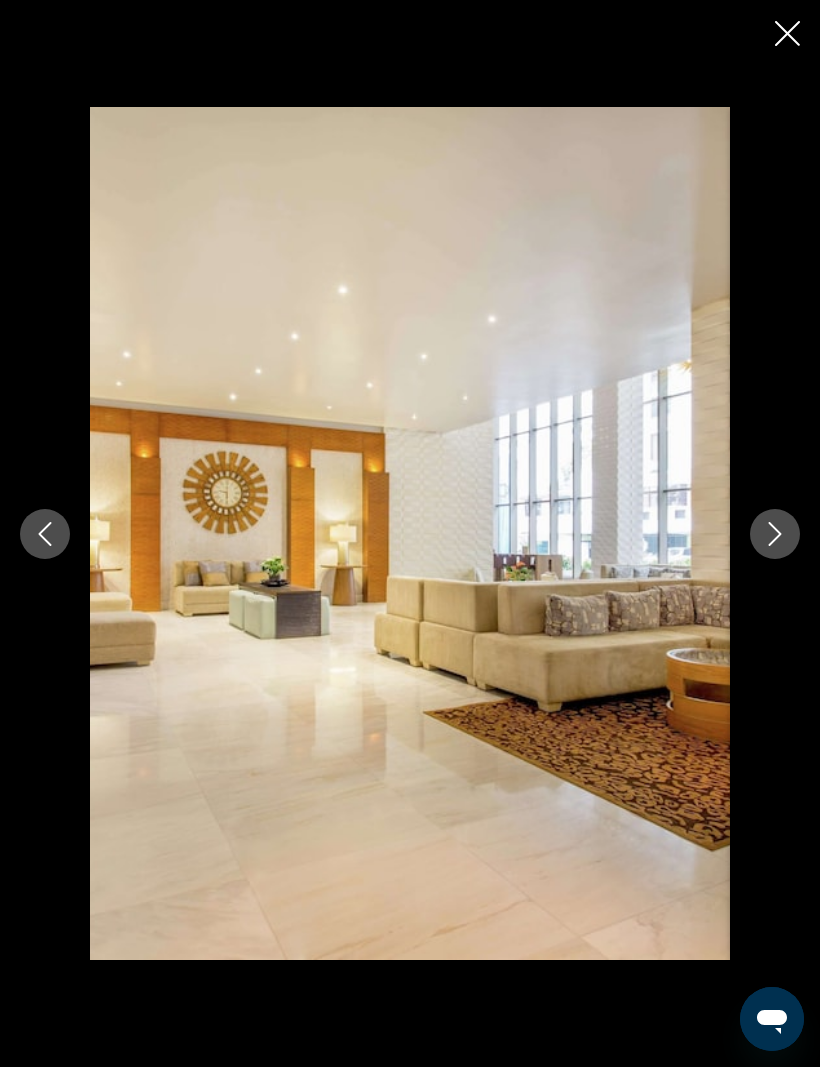 click at bounding box center (775, 534) 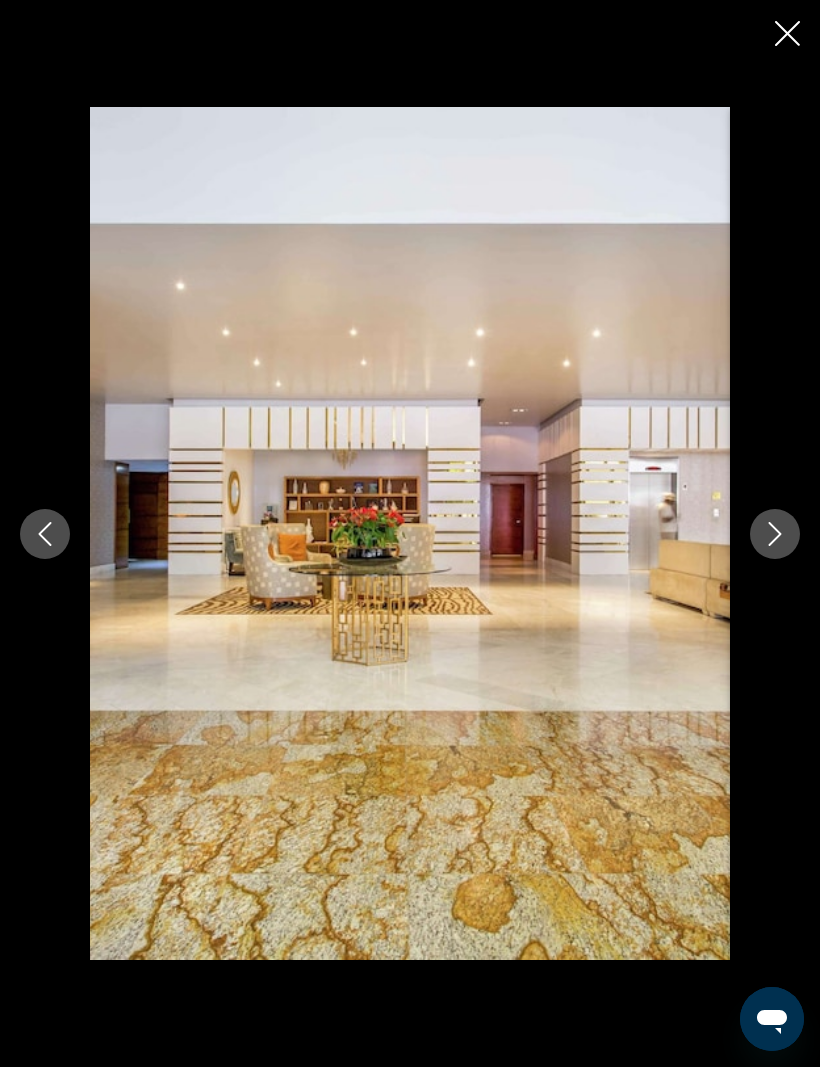 click 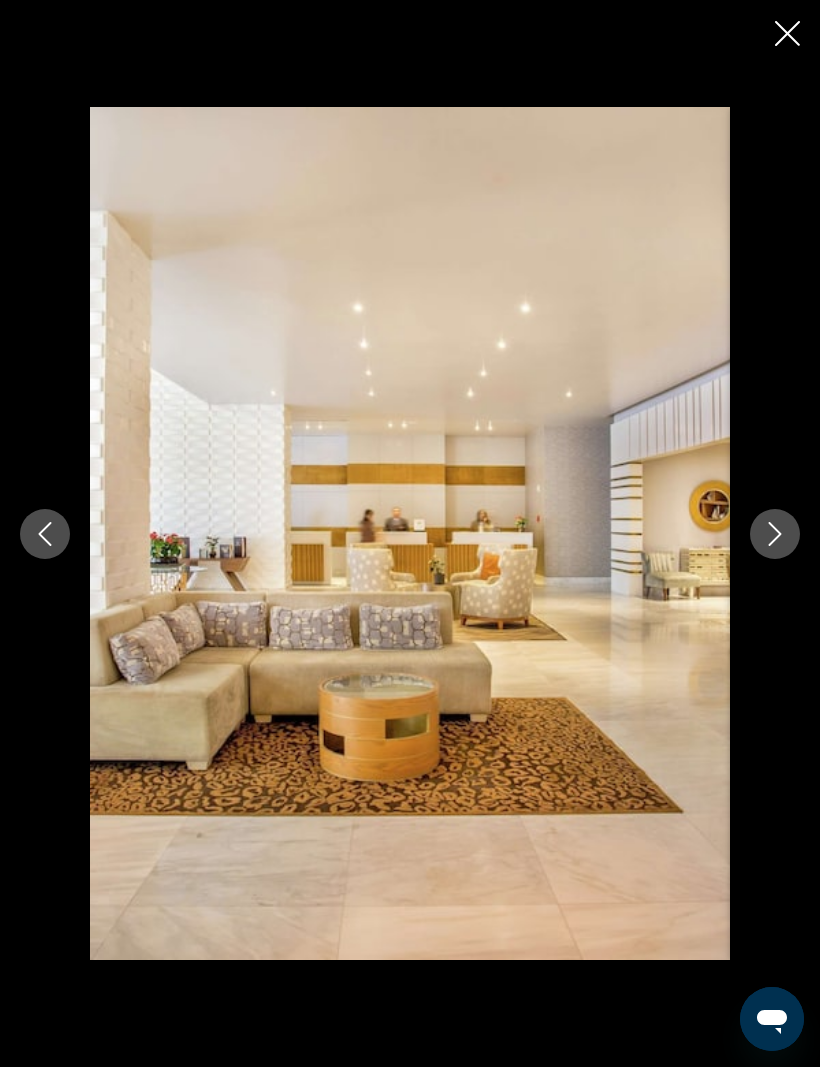click at bounding box center [775, 534] 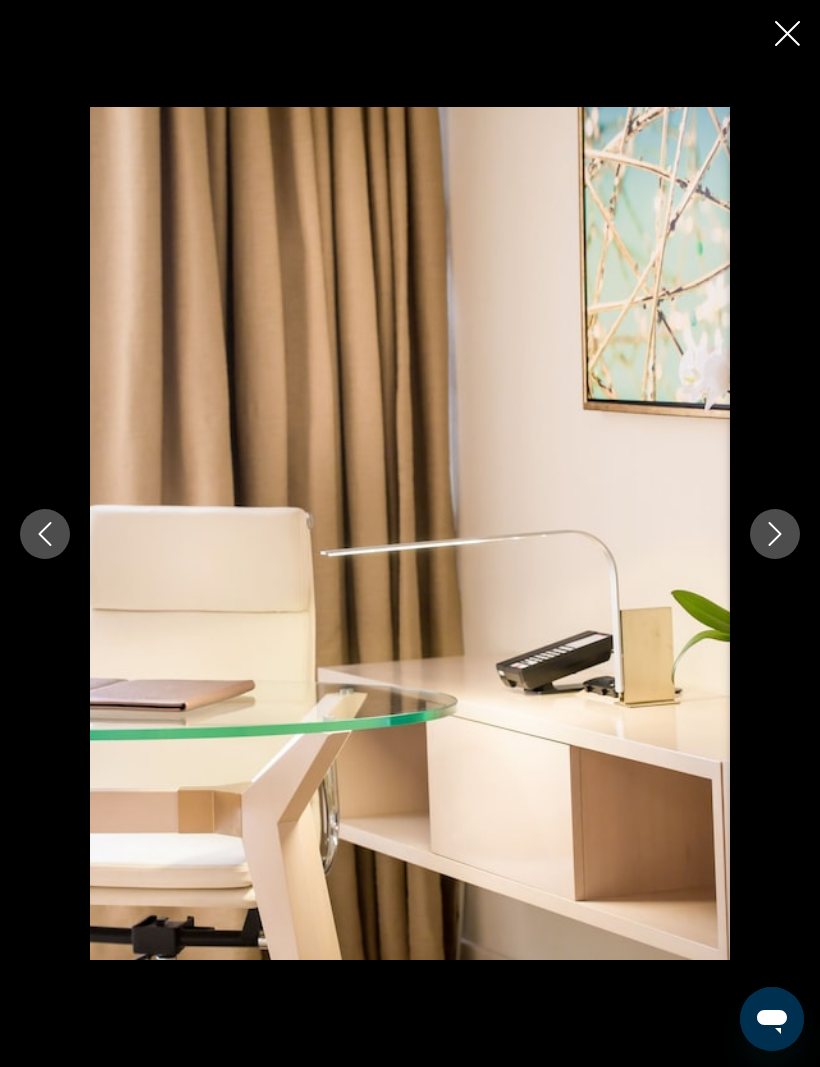 click 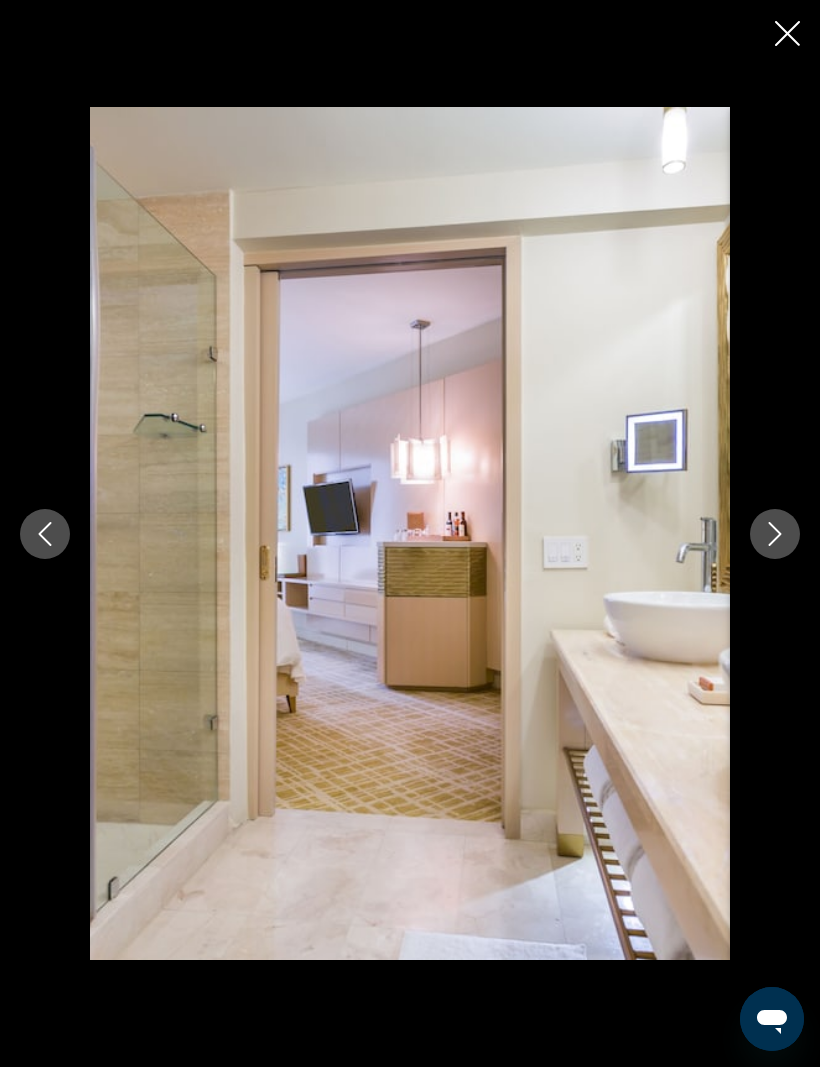 click at bounding box center [775, 534] 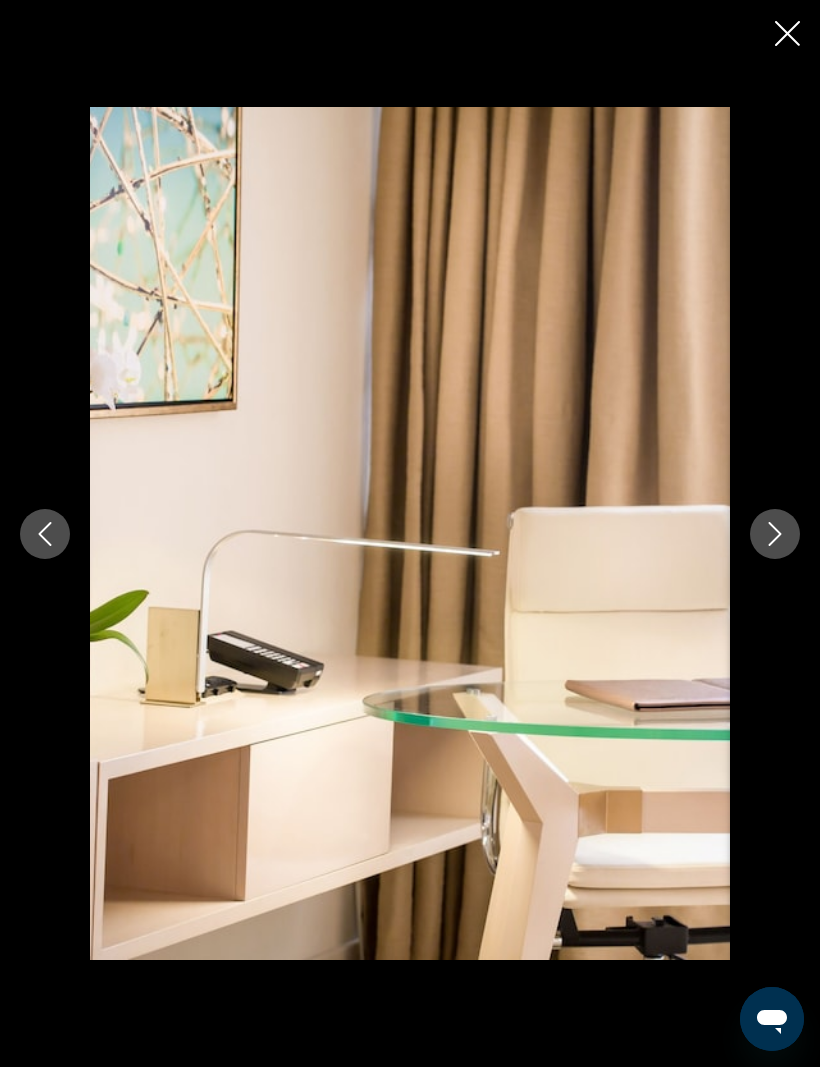 click at bounding box center [775, 534] 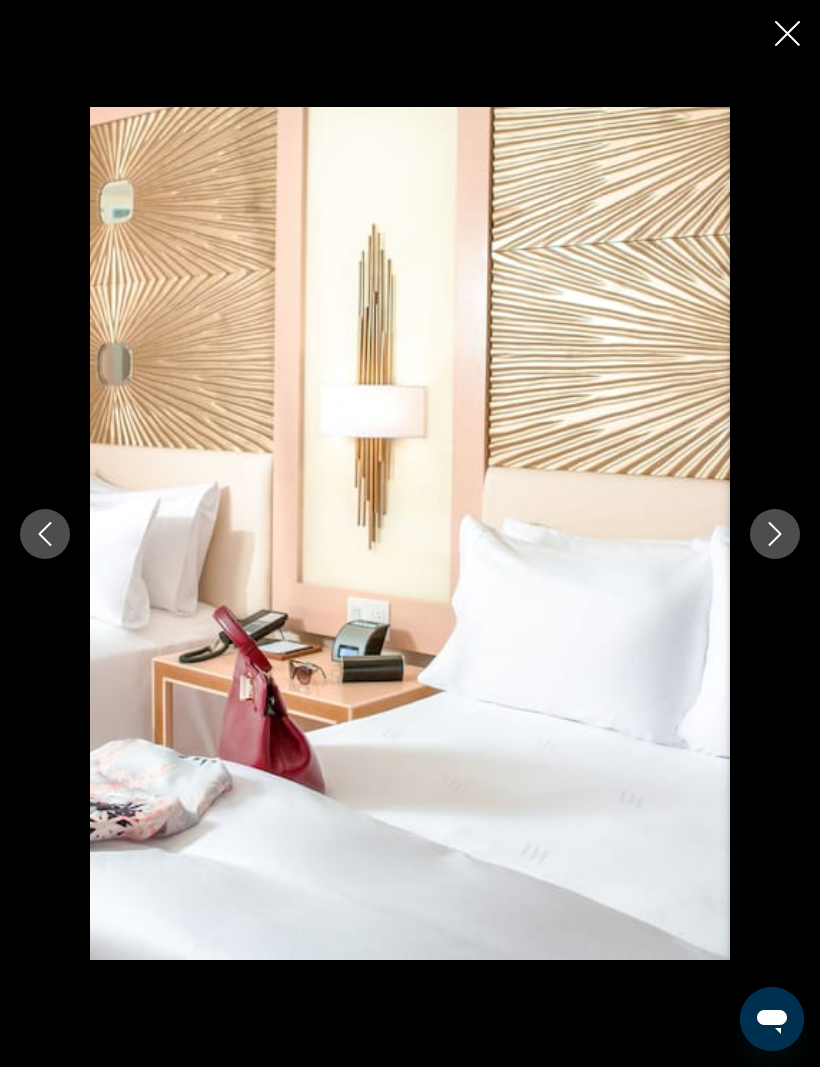 click at bounding box center (775, 534) 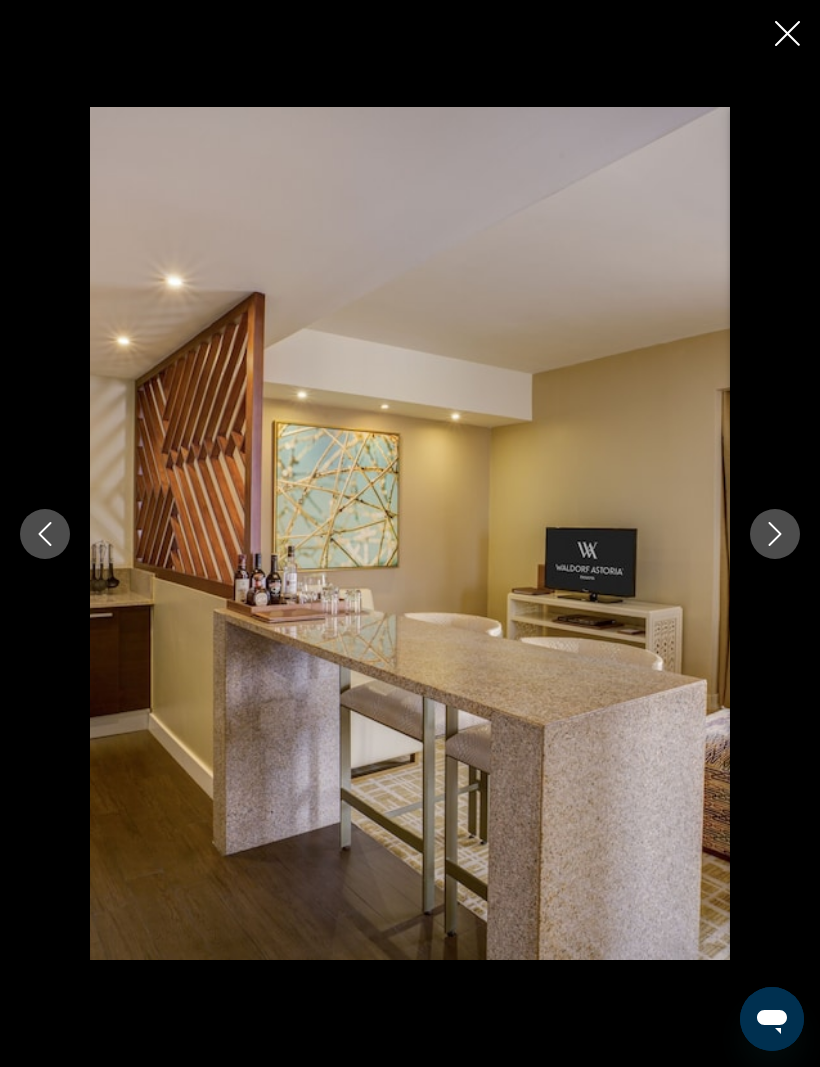 click 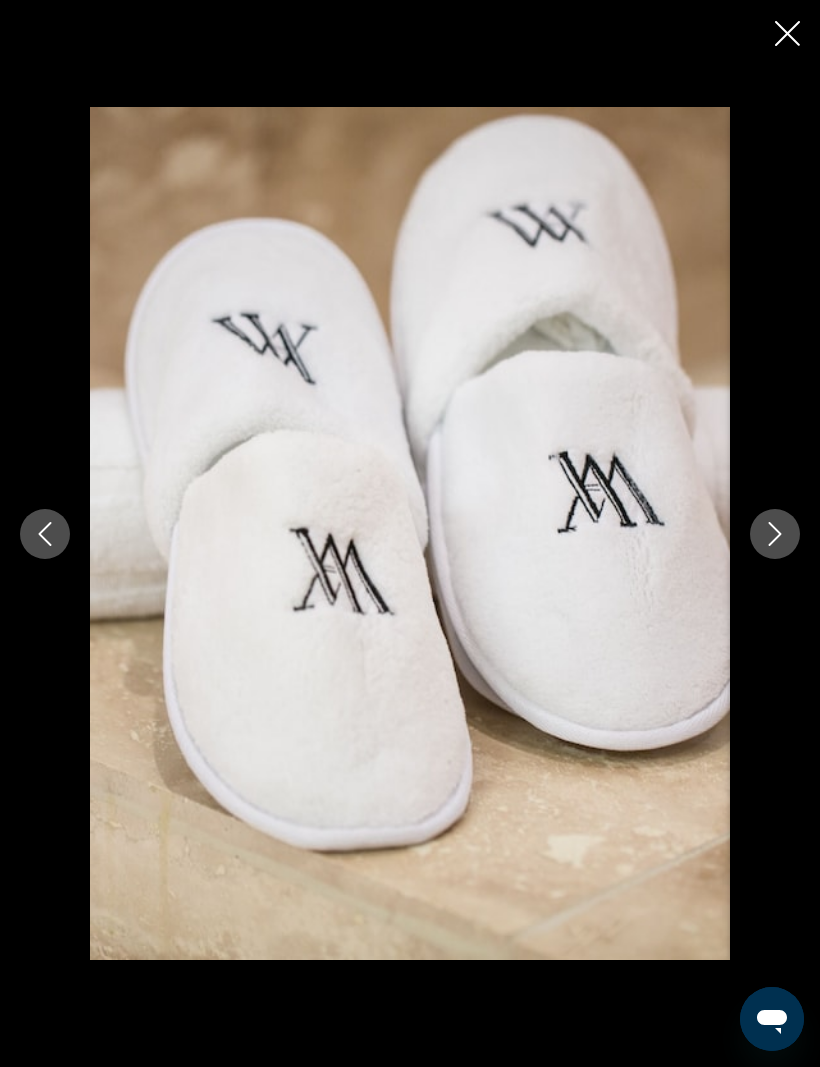 click 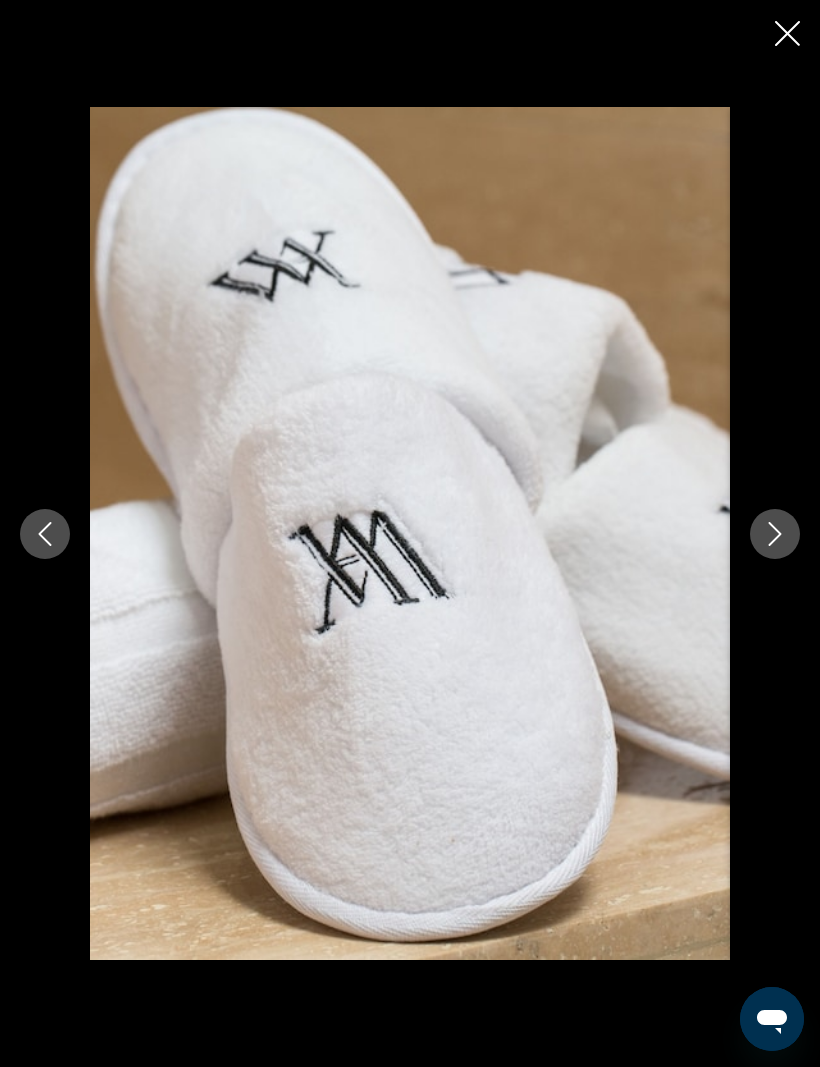 click 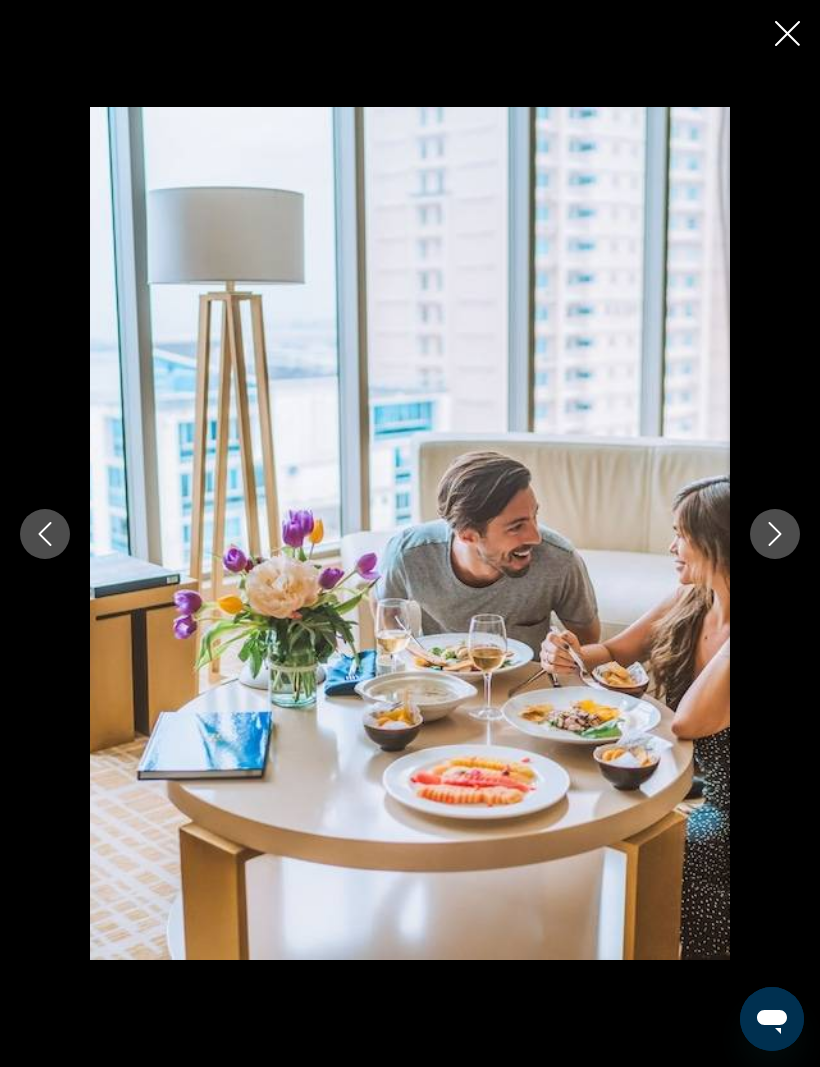 click at bounding box center (775, 534) 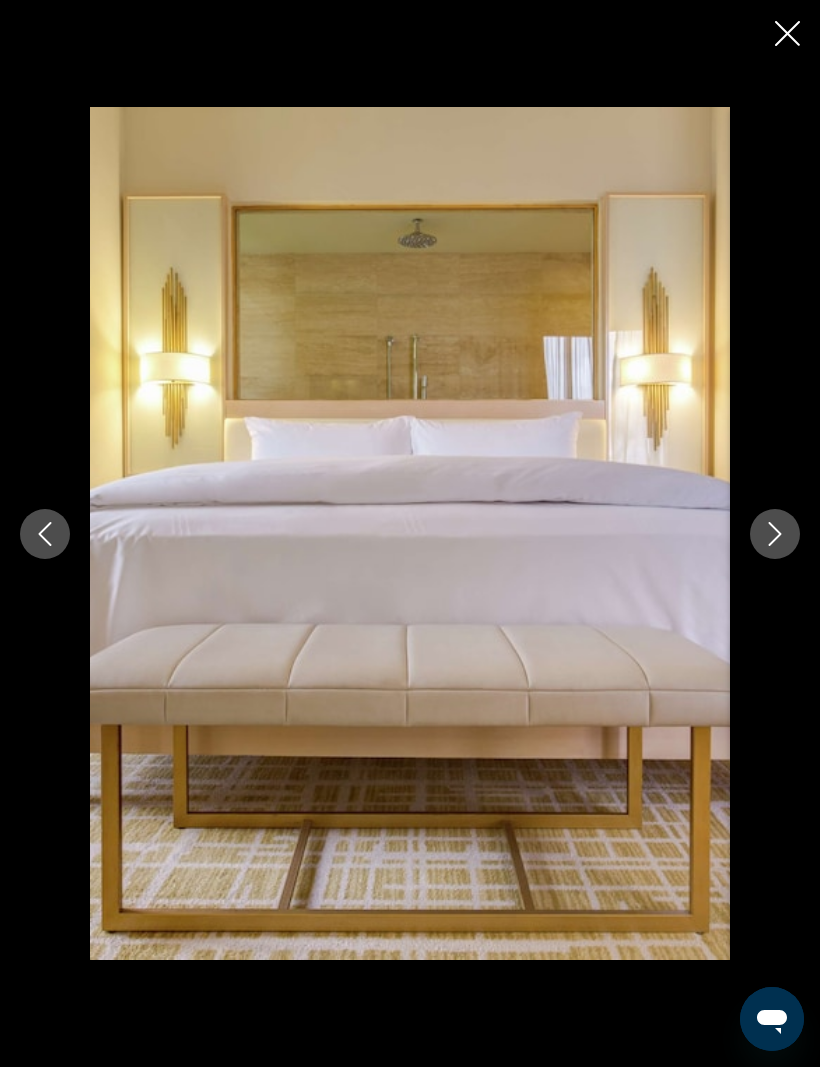 click 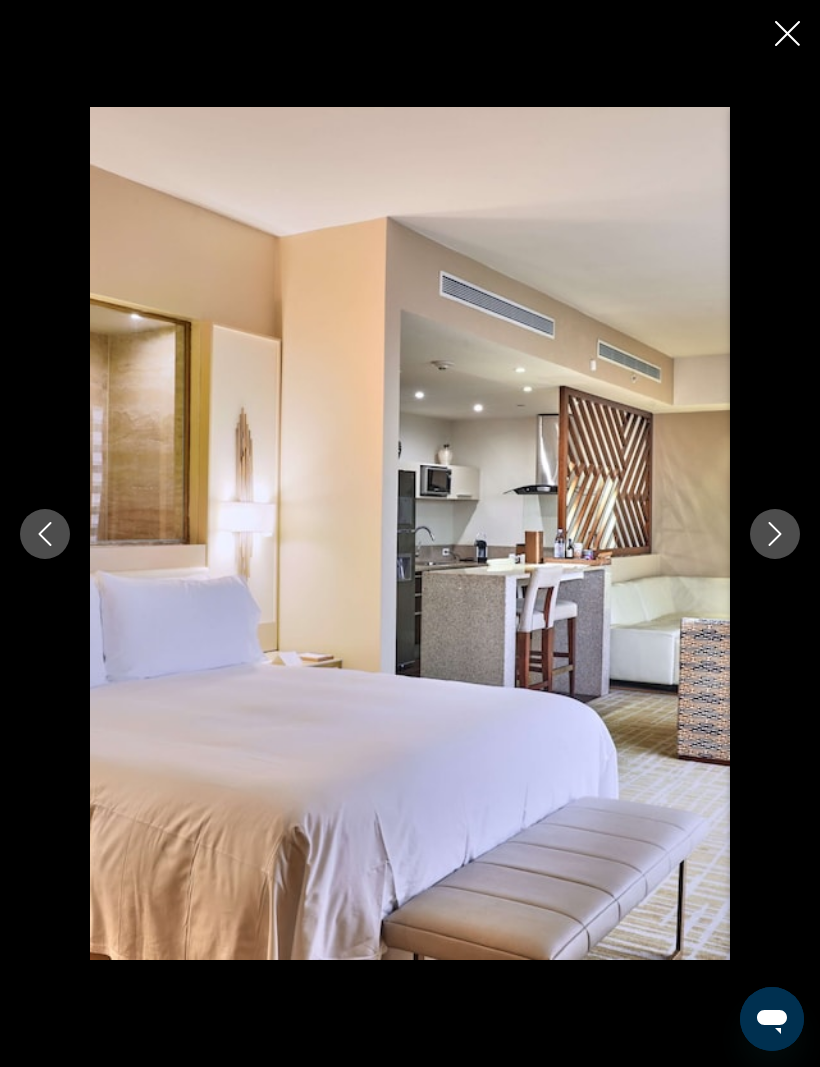 click at bounding box center (775, 534) 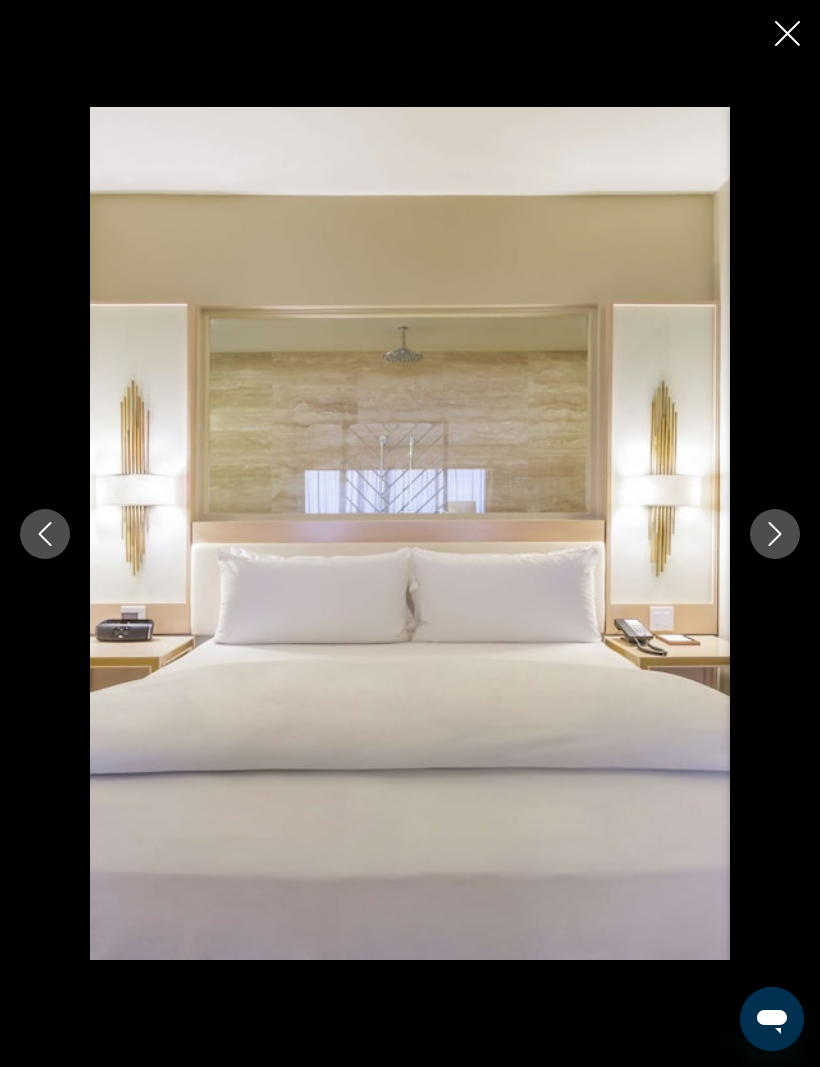 click at bounding box center [775, 534] 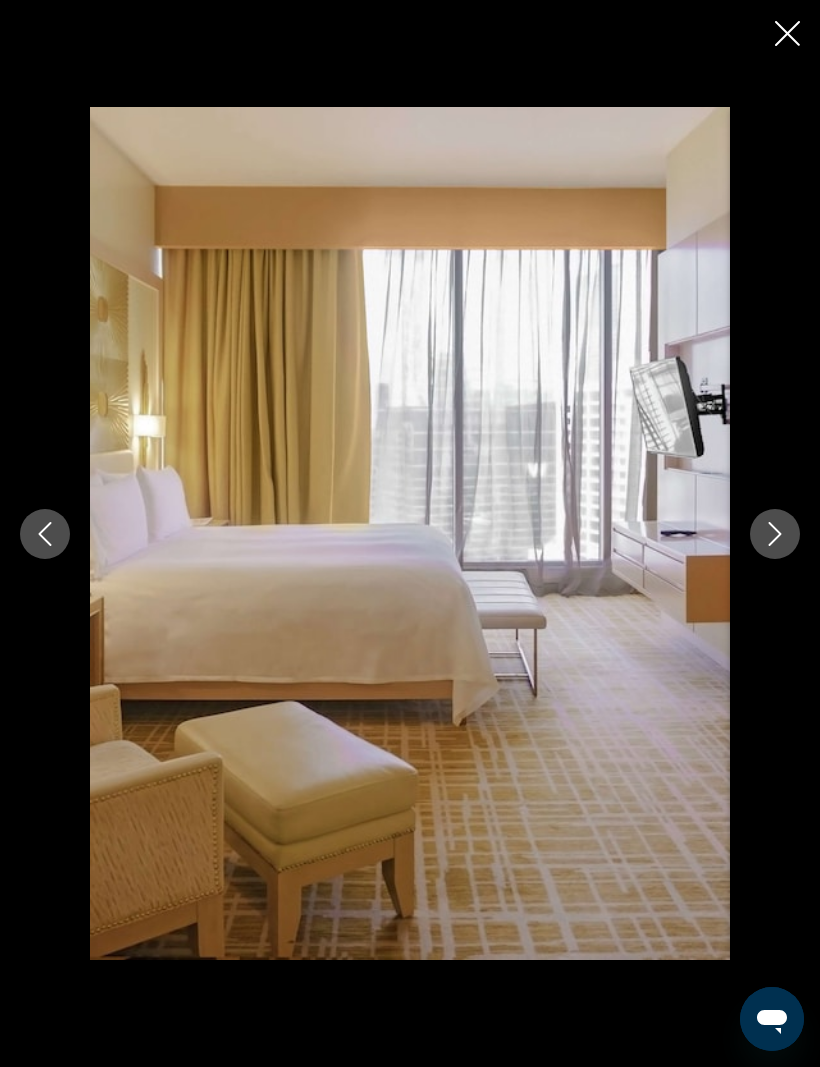 click at bounding box center (775, 534) 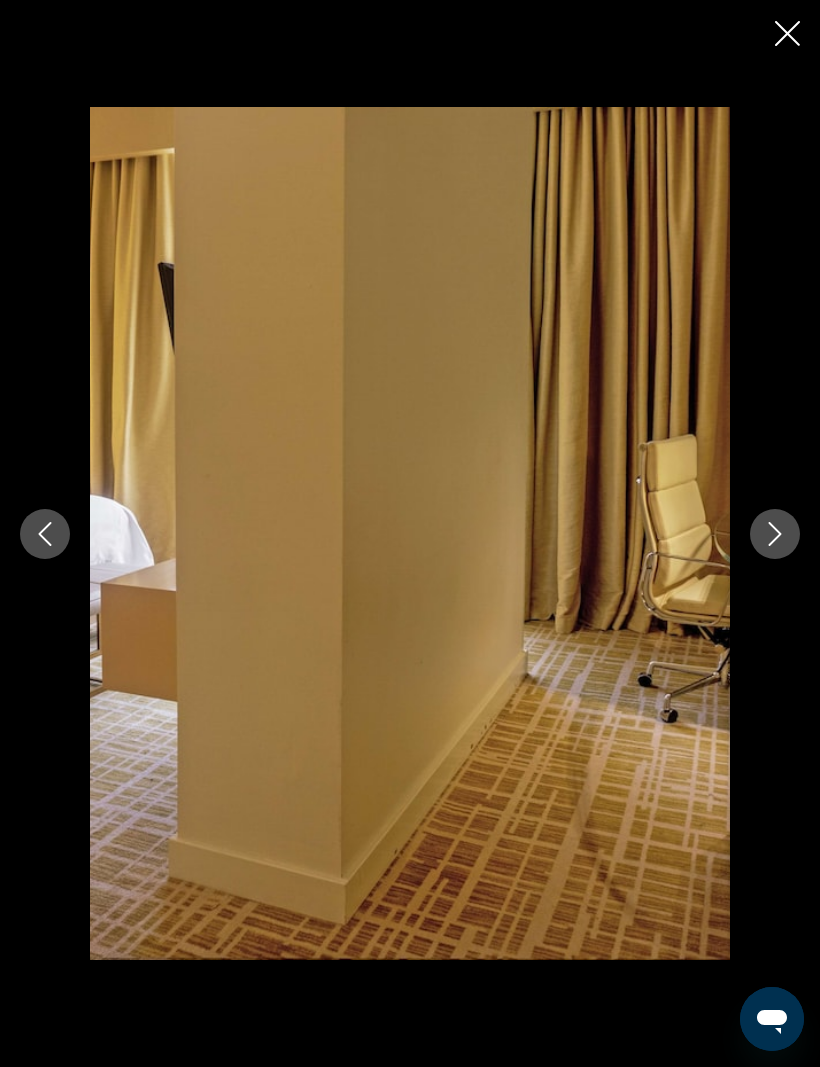 click at bounding box center [775, 534] 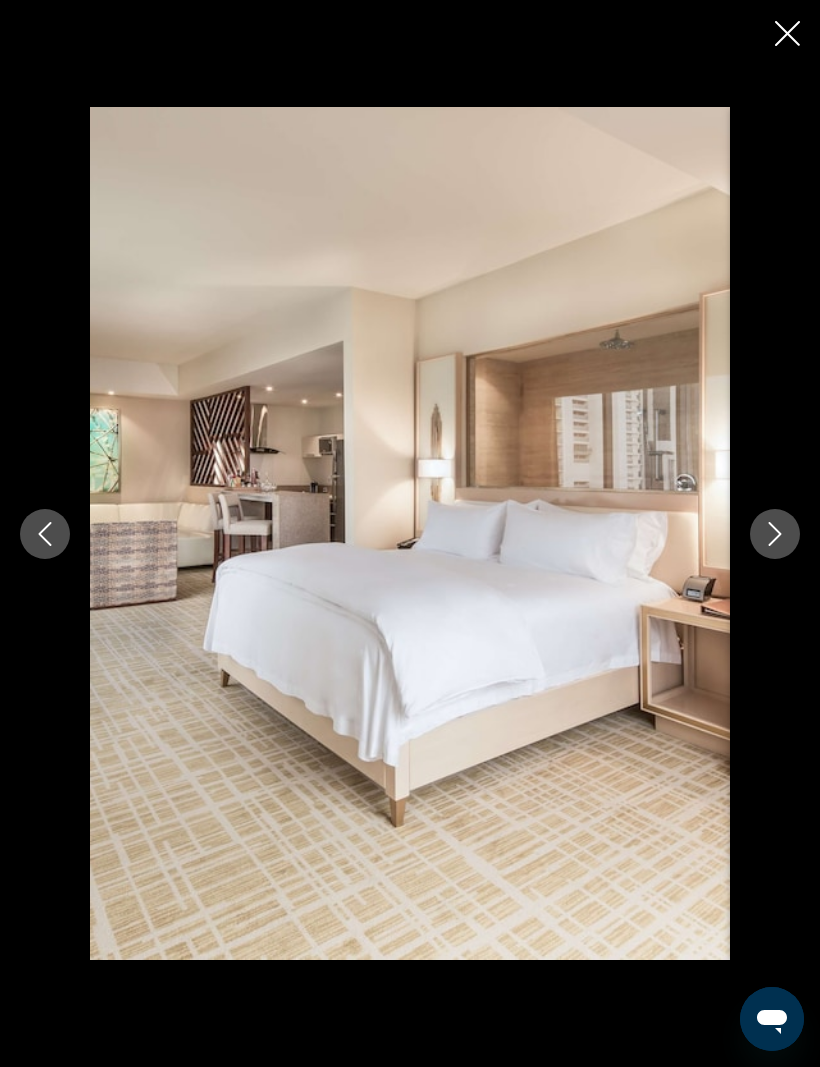 click 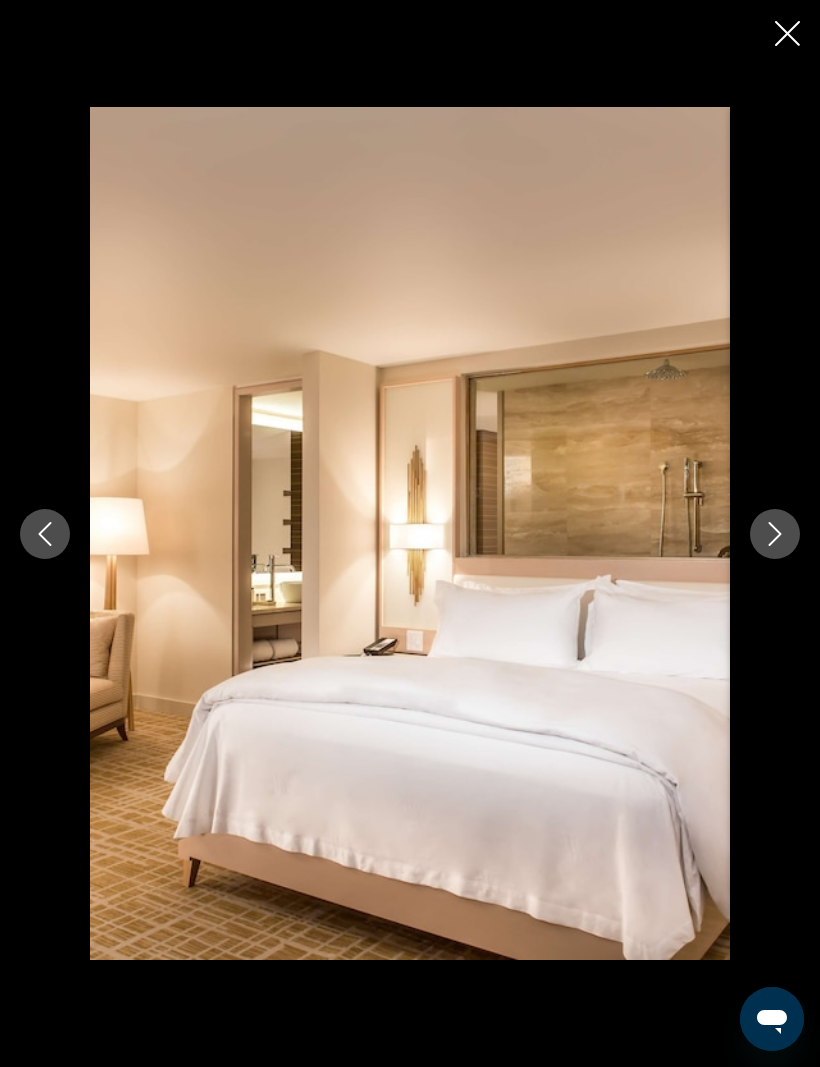 click at bounding box center [787, 35] 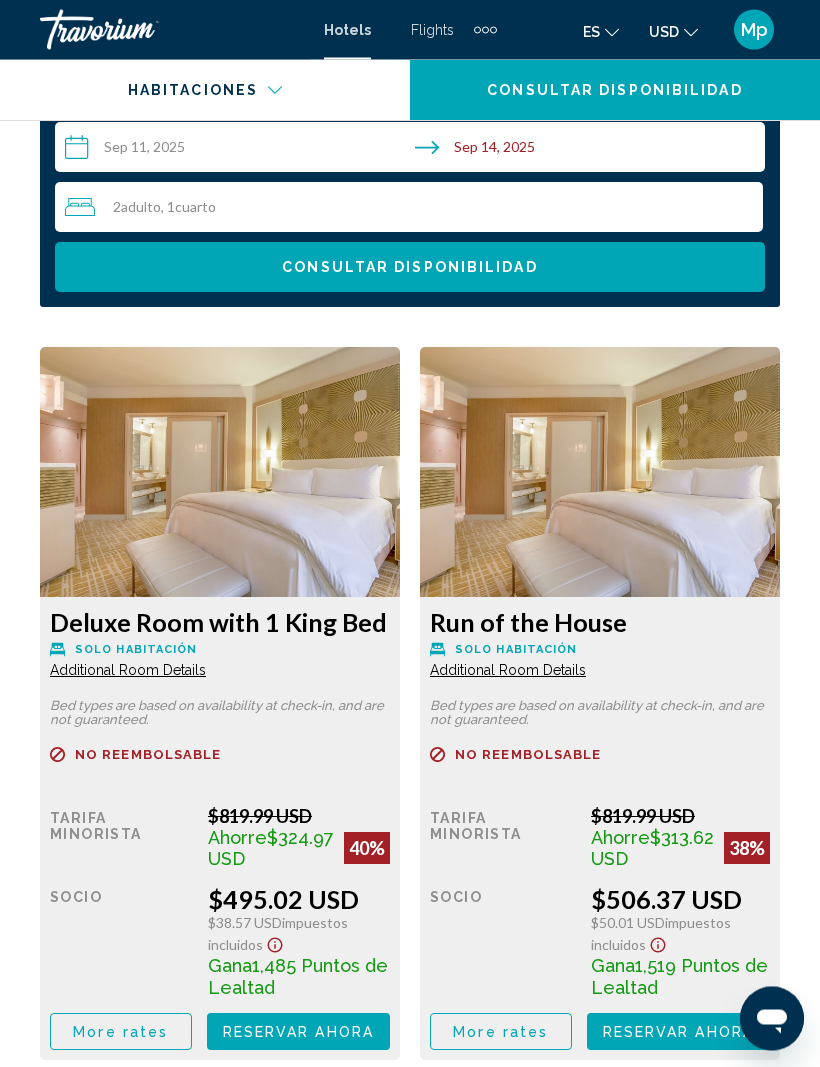 scroll, scrollTop: 3229, scrollLeft: 0, axis: vertical 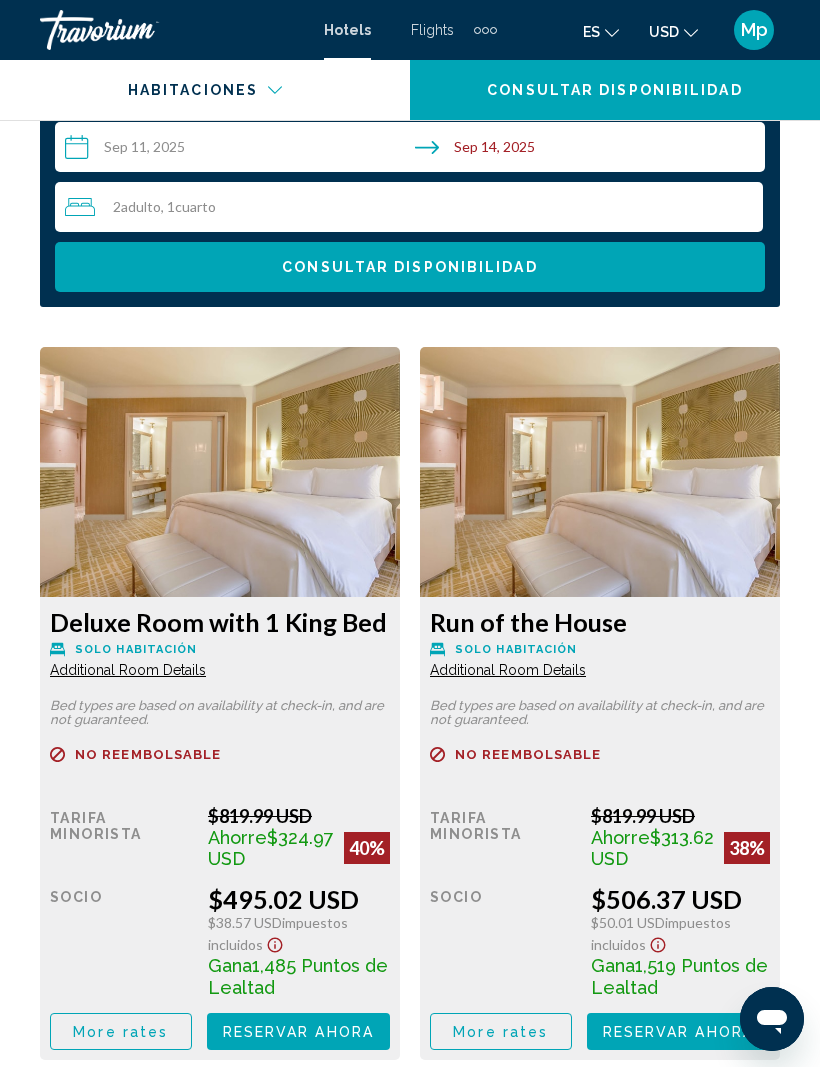 click on "Reservar ahora" at bounding box center [298, 1032] 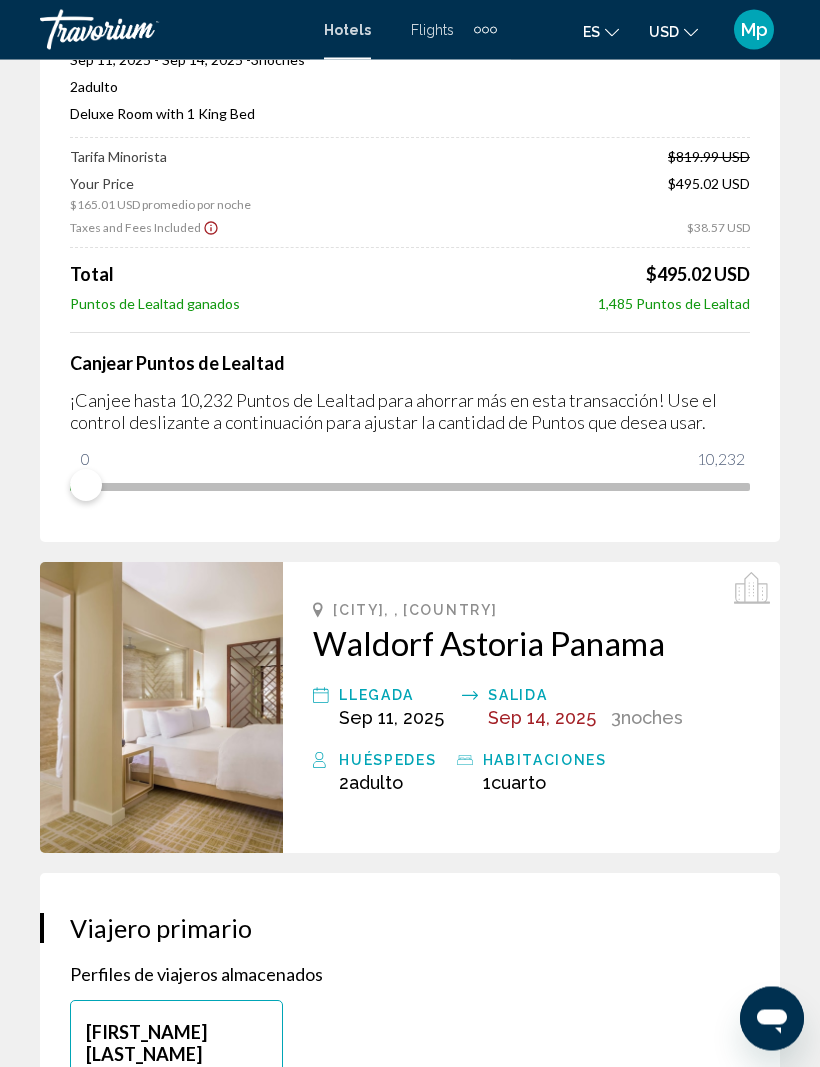 scroll, scrollTop: 219, scrollLeft: 0, axis: vertical 